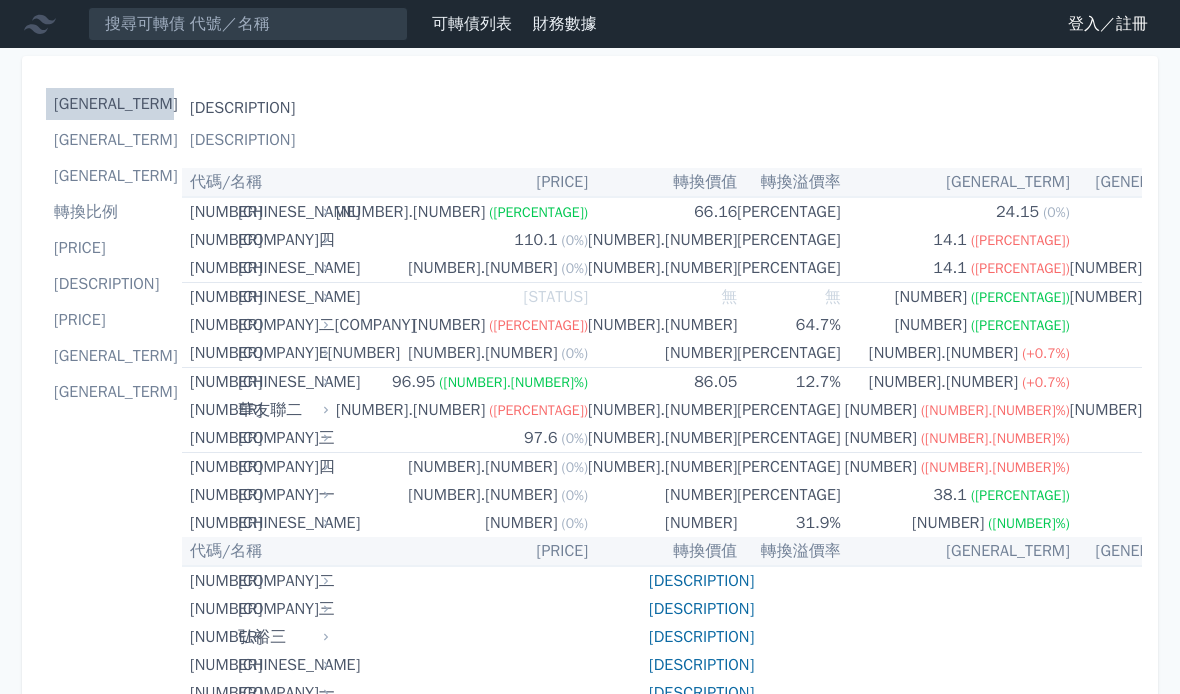 scroll, scrollTop: 0, scrollLeft: 0, axis: both 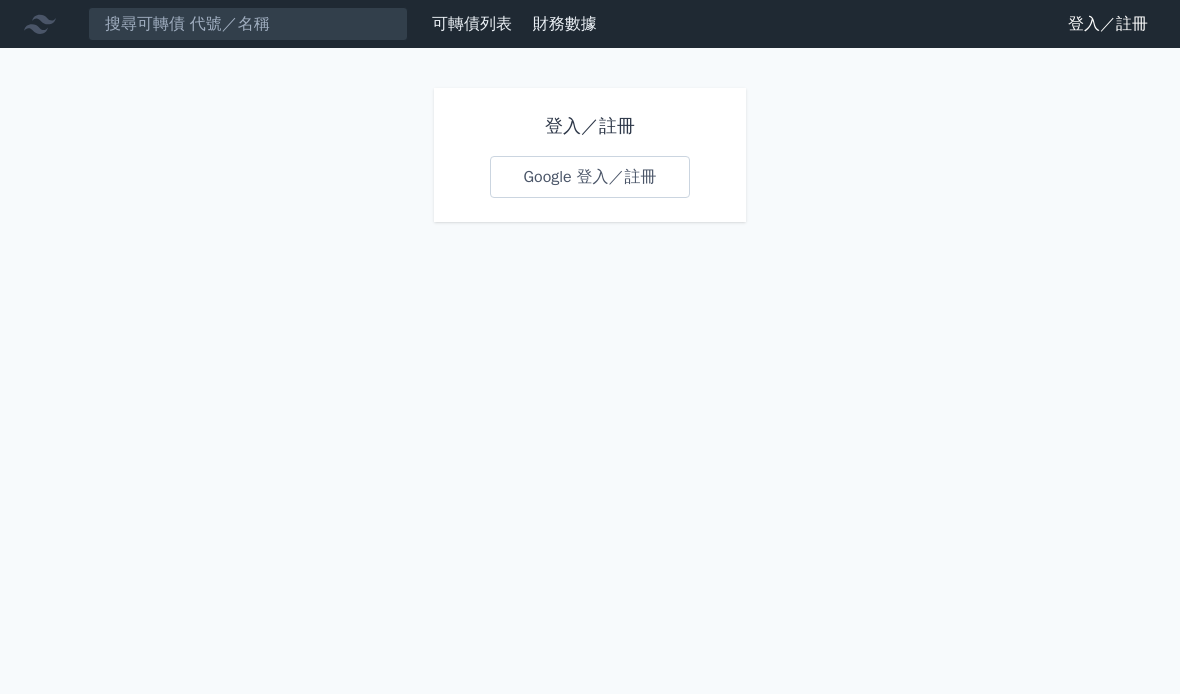 click on "Google 登入／註冊" at bounding box center (589, 177) 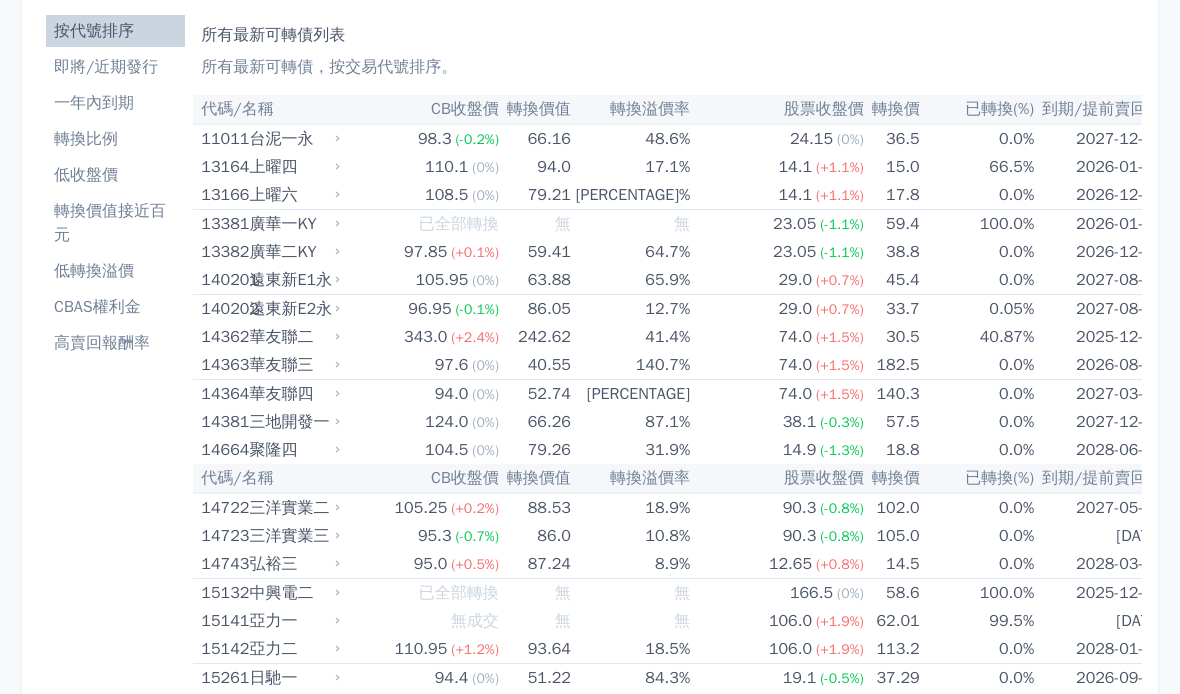 scroll, scrollTop: 0, scrollLeft: 0, axis: both 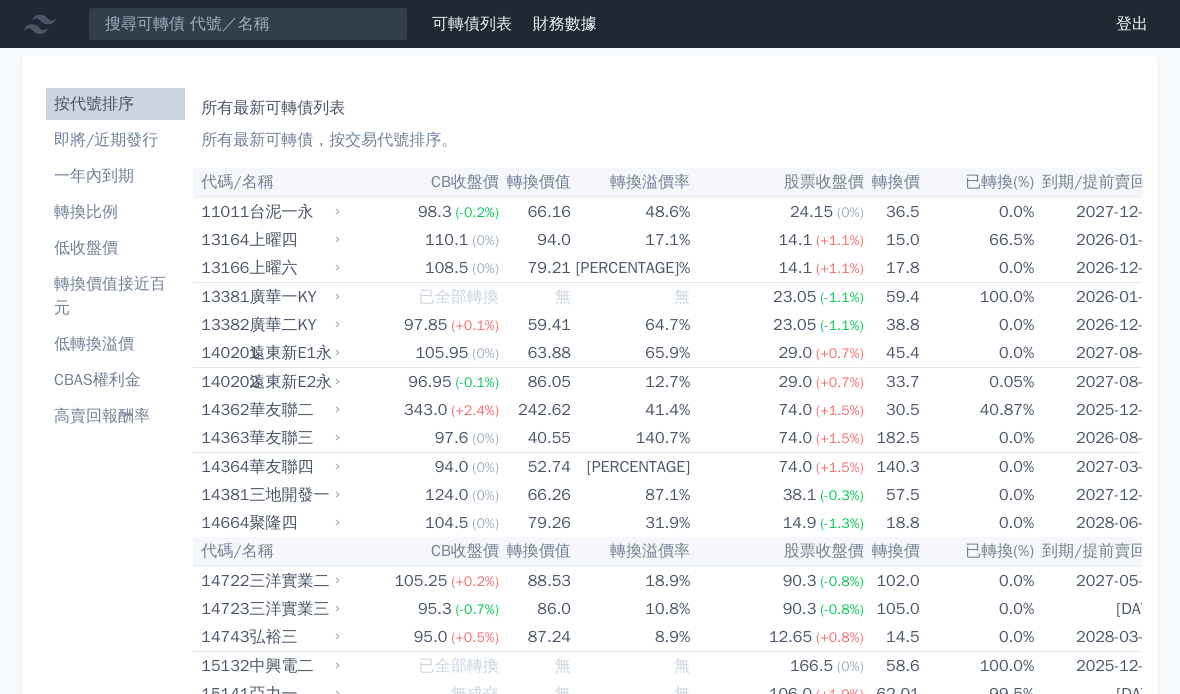 click on "已轉換(%)" at bounding box center [977, 182] 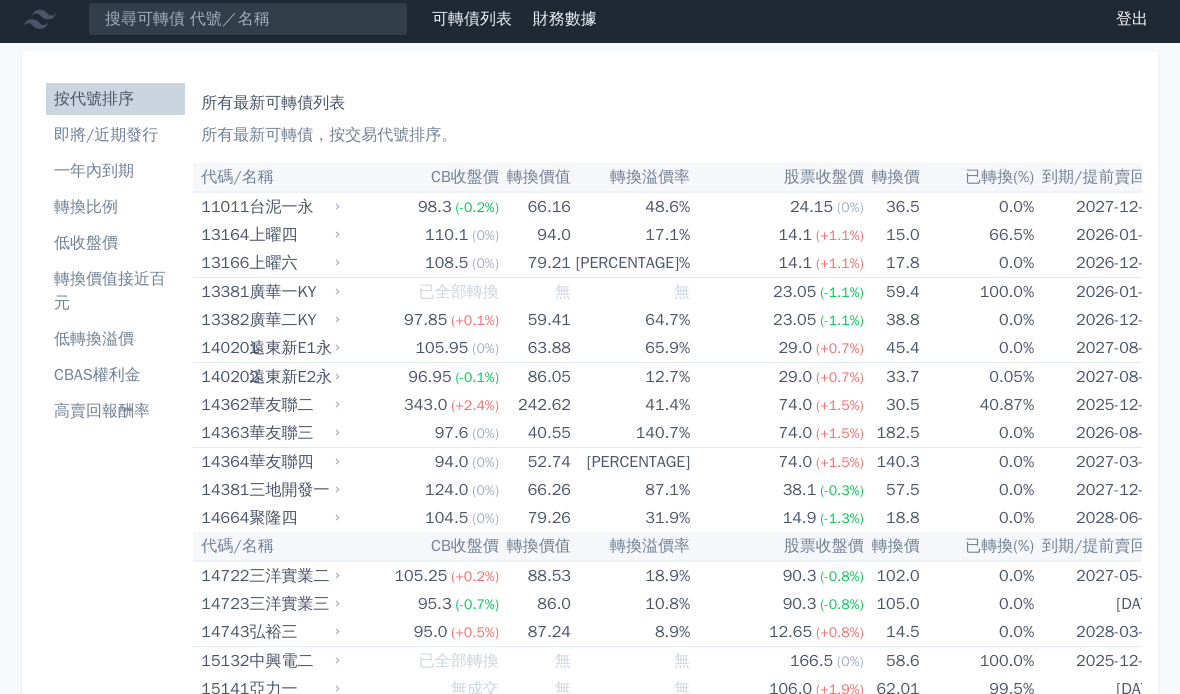 scroll, scrollTop: 0, scrollLeft: 0, axis: both 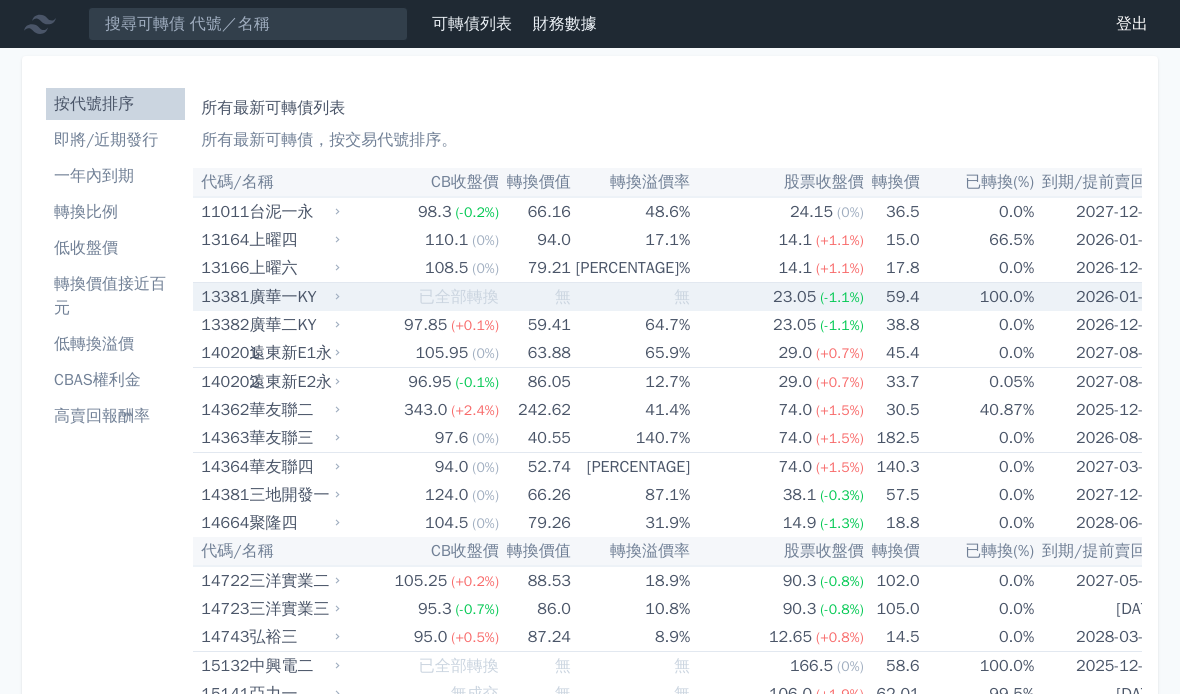 click on "2026-01-19" at bounding box center (1102, 297) 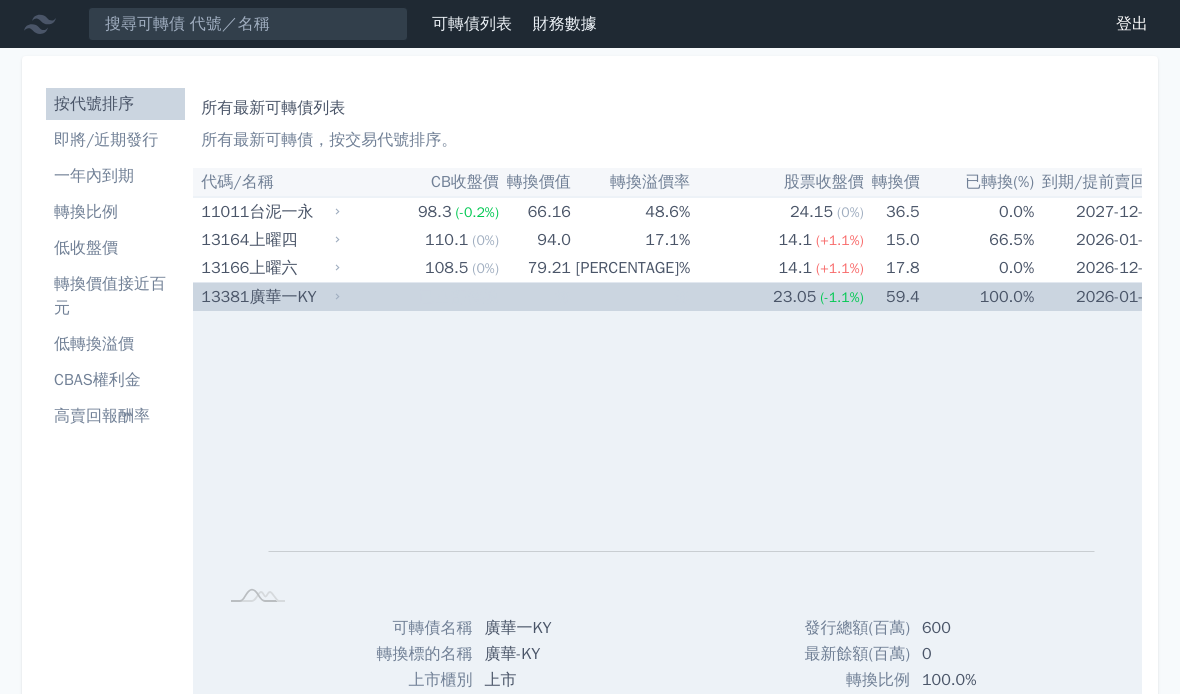 click on "2026-12-27" at bounding box center [1102, 268] 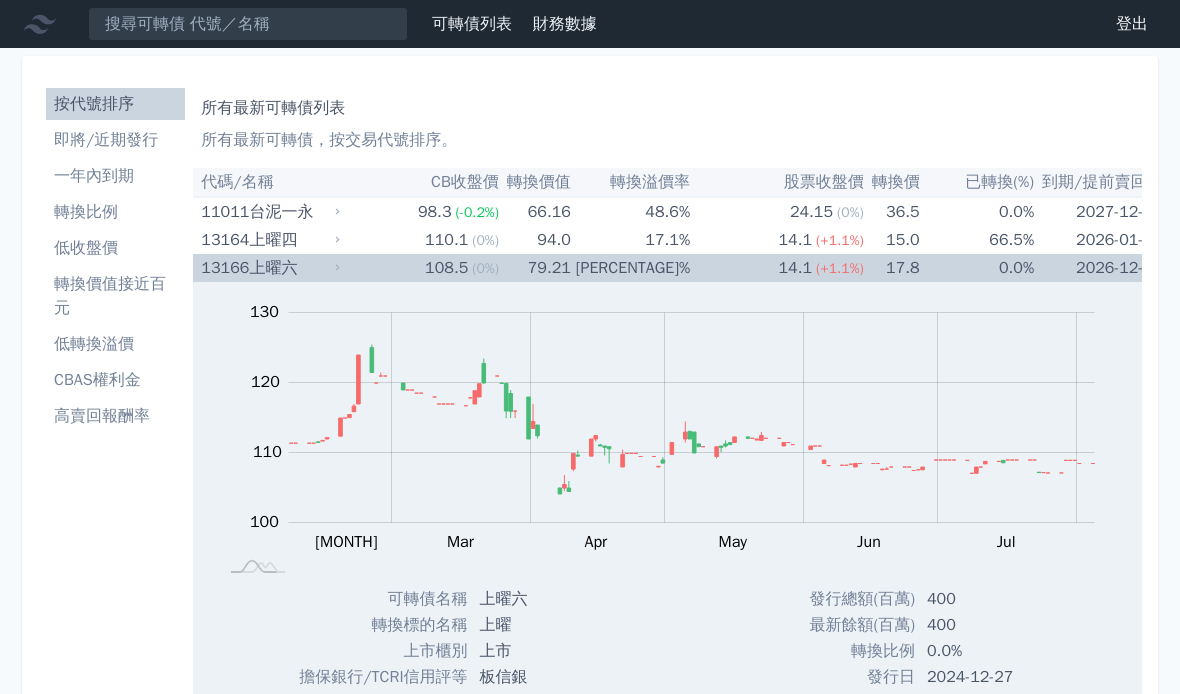 click on "2026-12-27" at bounding box center (1102, 268) 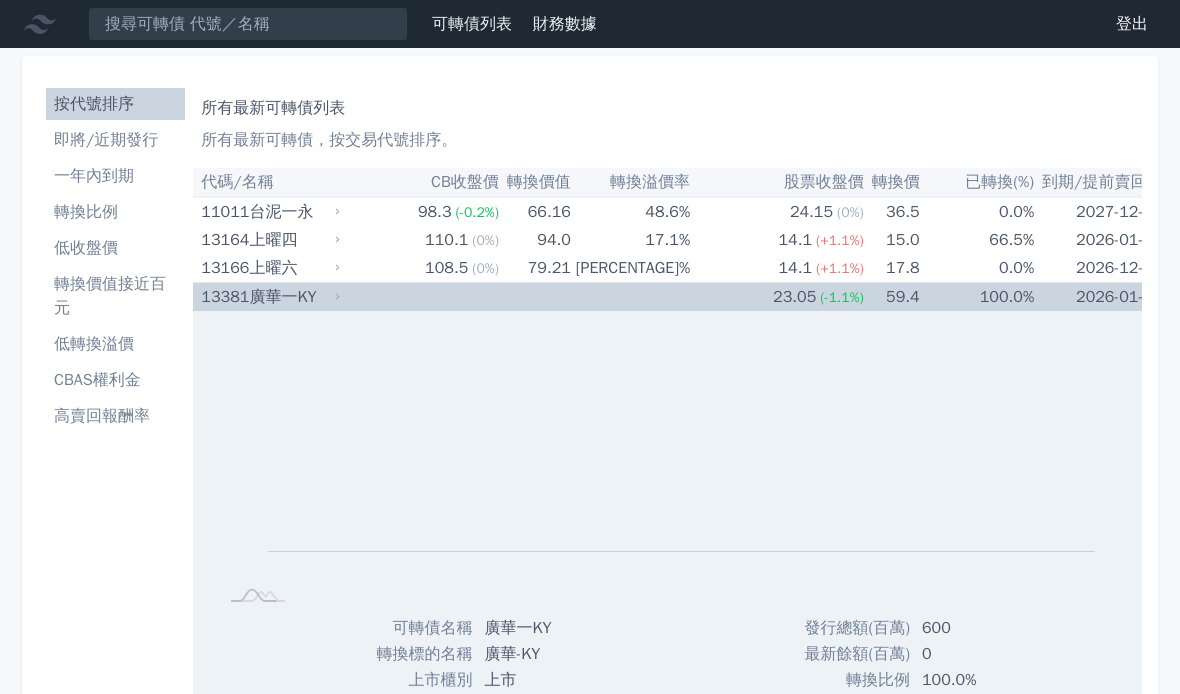 click on "2026-01-19" at bounding box center [1102, 297] 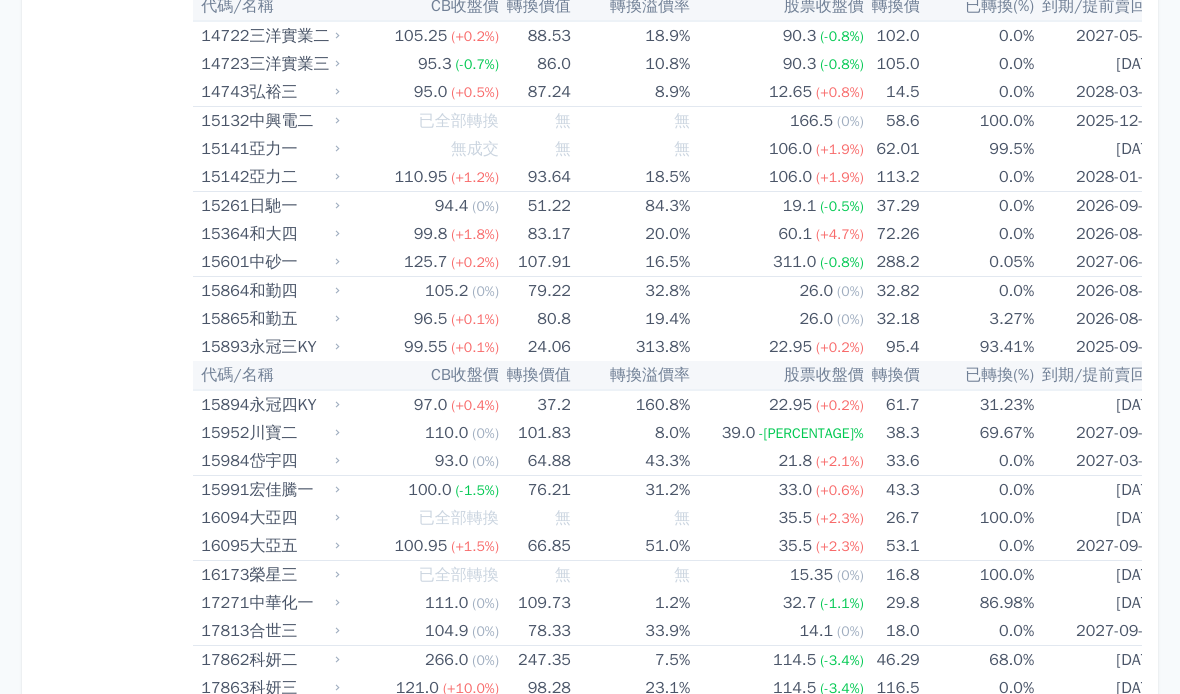 scroll, scrollTop: 0, scrollLeft: 0, axis: both 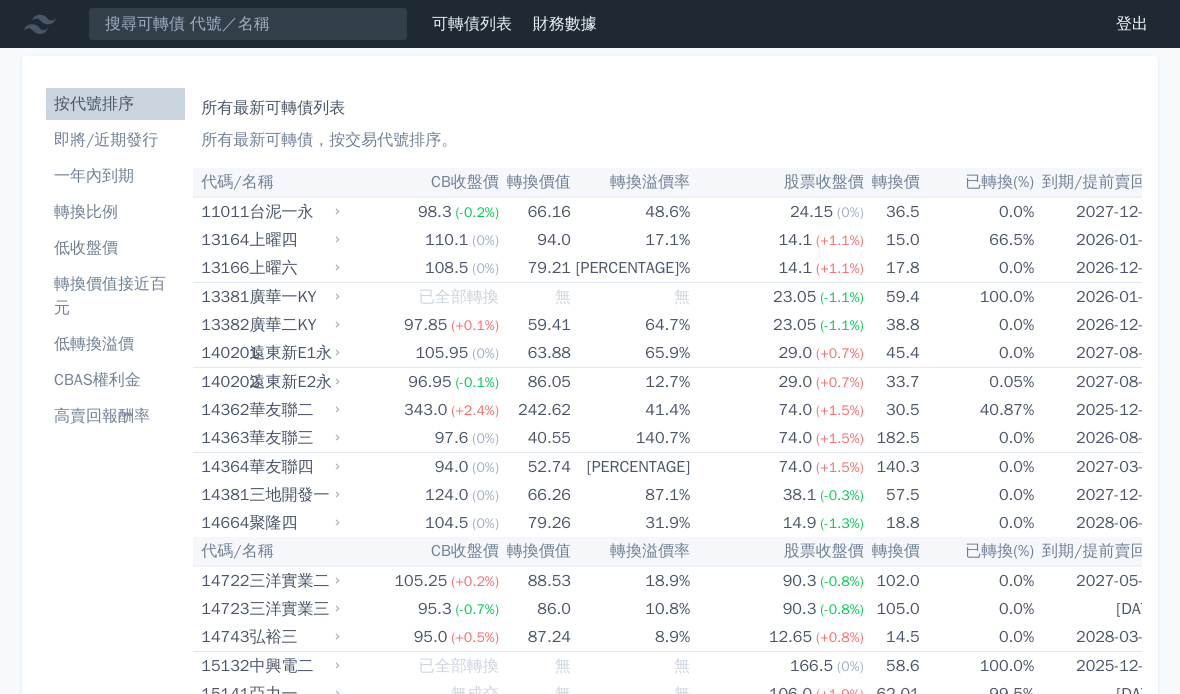 click on "[VALUE] [ACTION]" at bounding box center (115, 296) 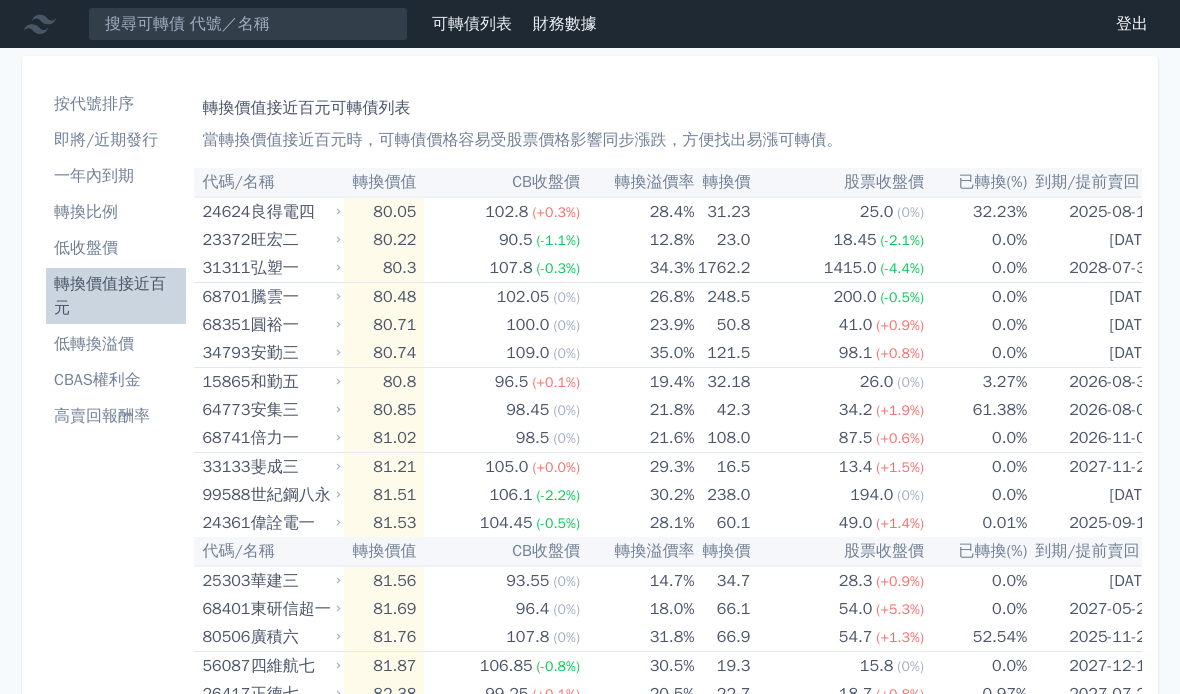 click on "[ACTION]" at bounding box center (116, 104) 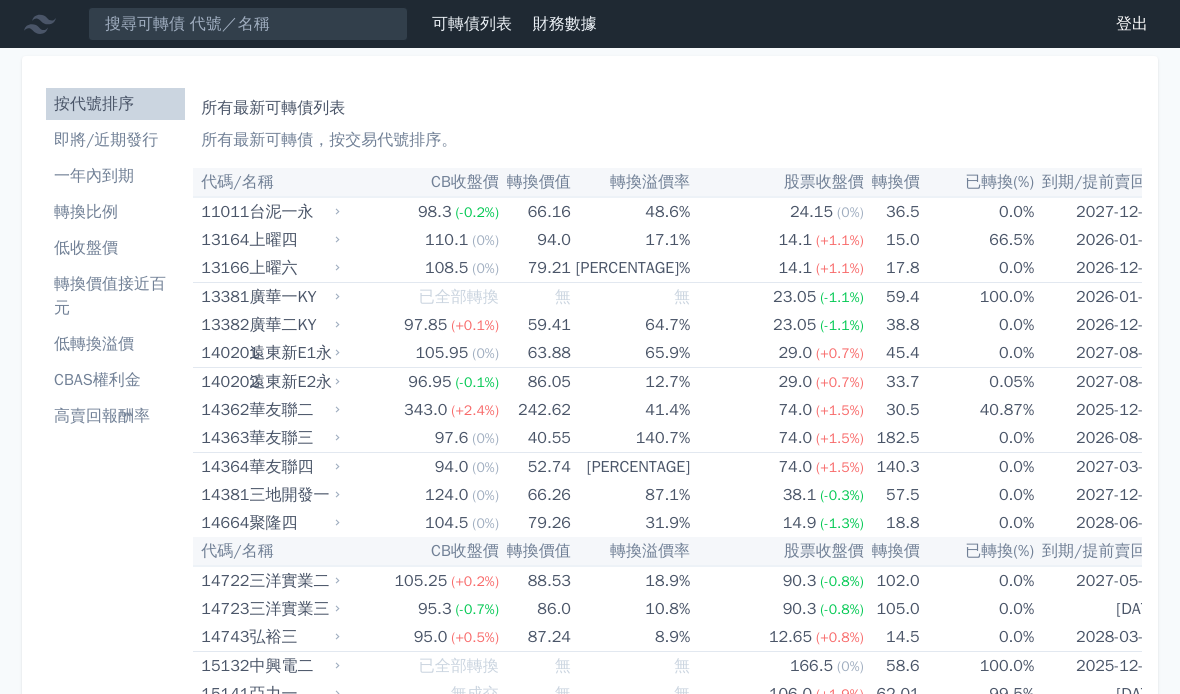 click on "140202" at bounding box center (222, 382) 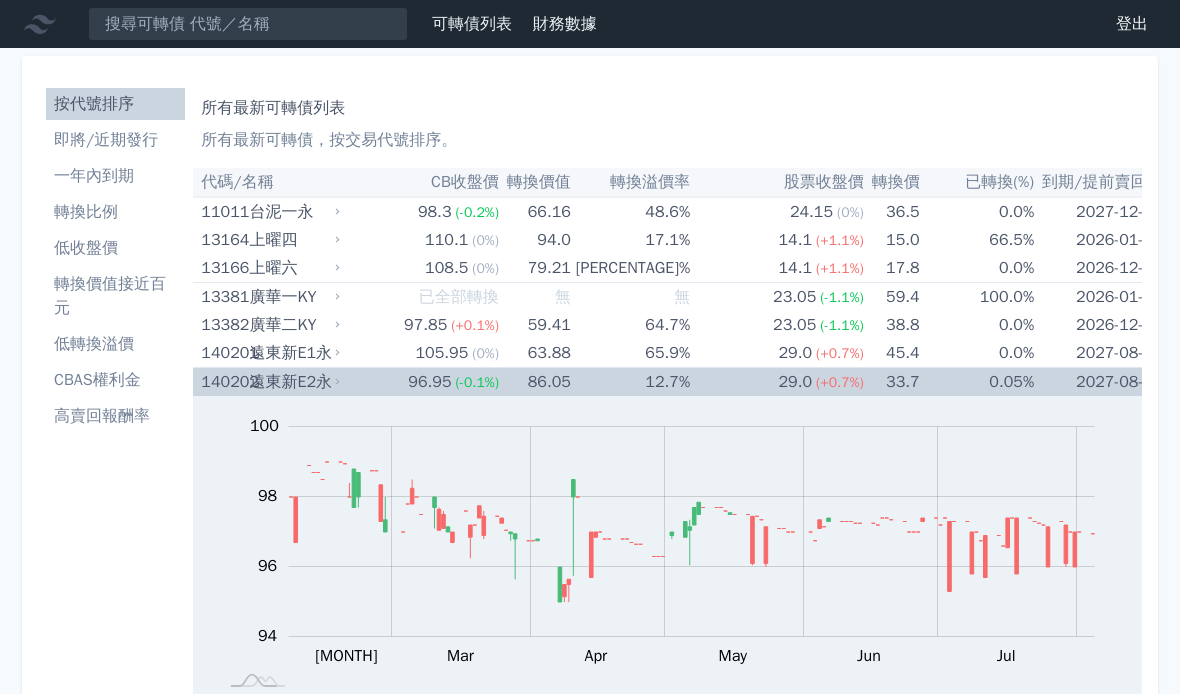 click on "140202" at bounding box center [222, 382] 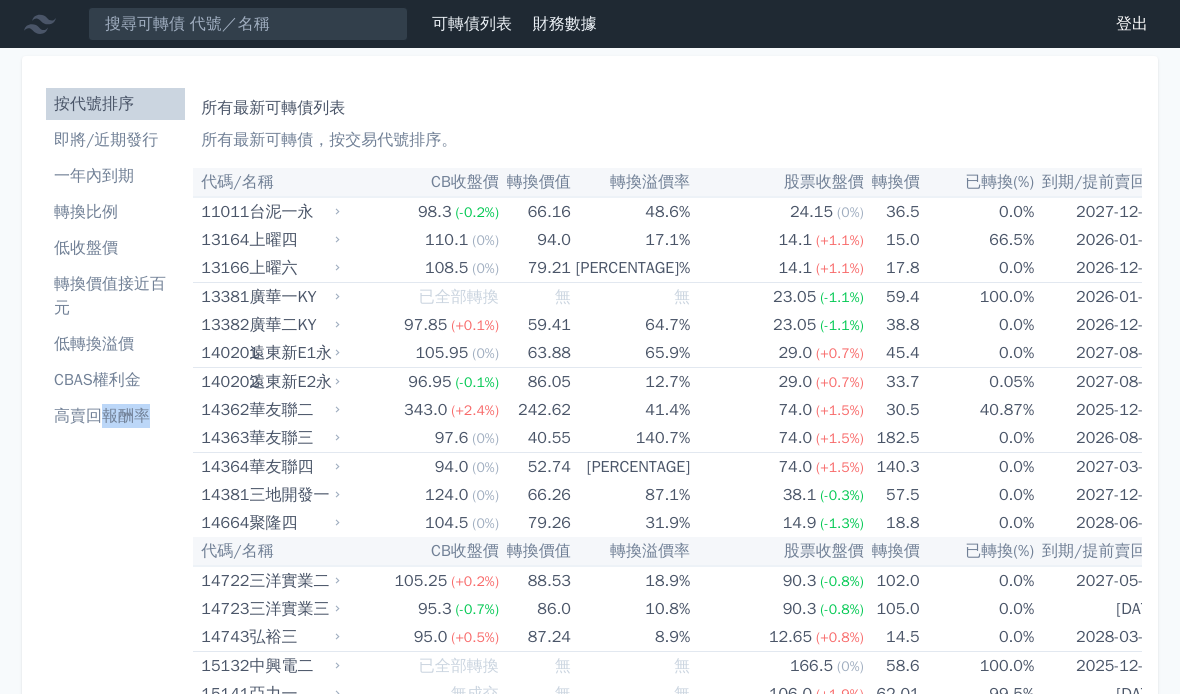 click on "按代號排序
即將/近期發行
一年內到期
轉換比例
低收盤價
轉換價值接近百元
低轉換溢價
CBAS權利金
高賣回報酬率" at bounding box center (115, 6212) 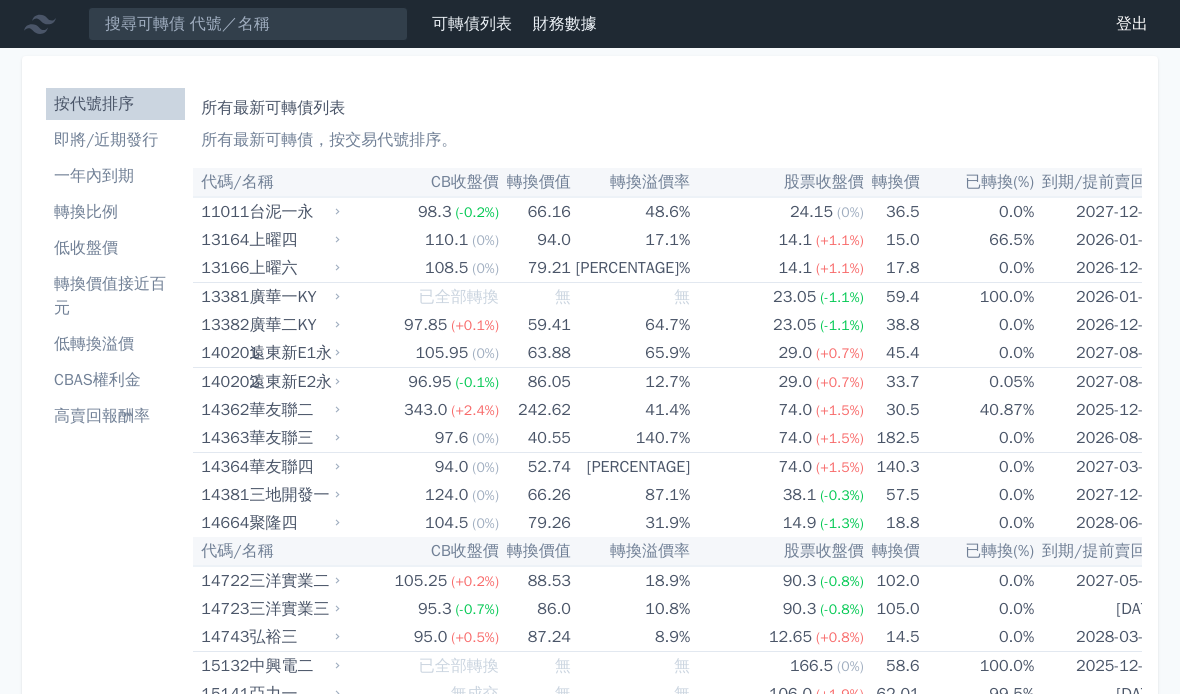 click on "按代號排序
即將/近期發行
一年內到期
轉換比例
低收盤價
轉換價值接近百元
低轉換溢價
CBAS權利金
高賣回報酬率" at bounding box center [115, 6212] 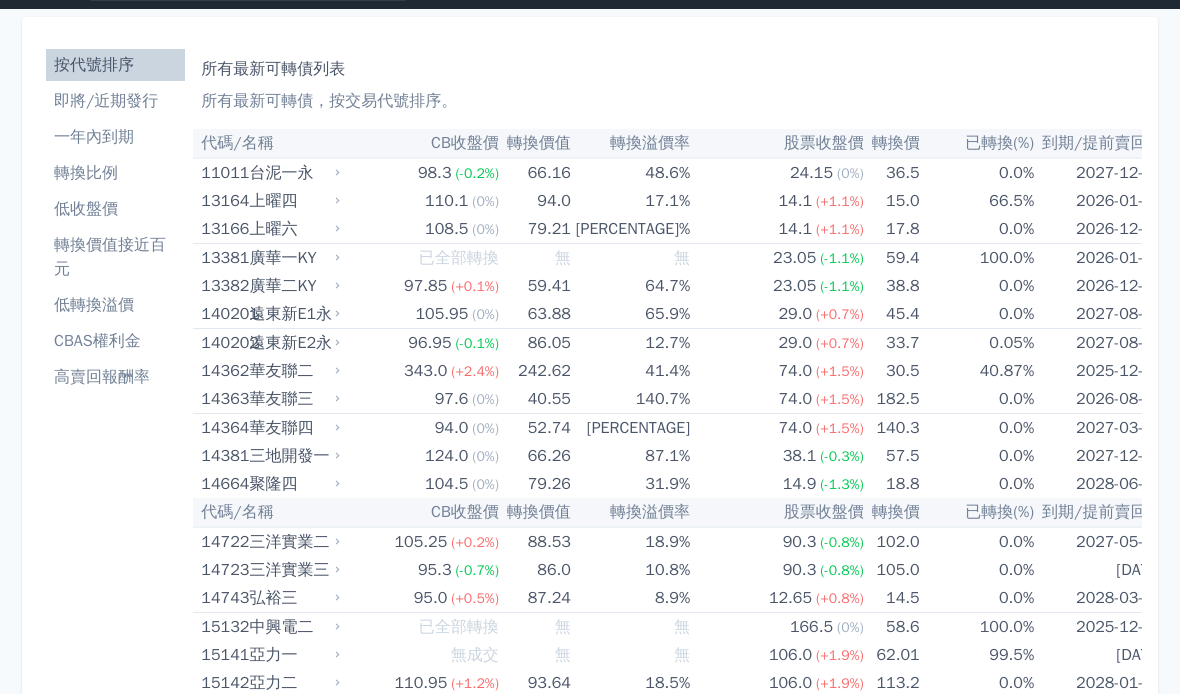 scroll, scrollTop: 39, scrollLeft: 0, axis: vertical 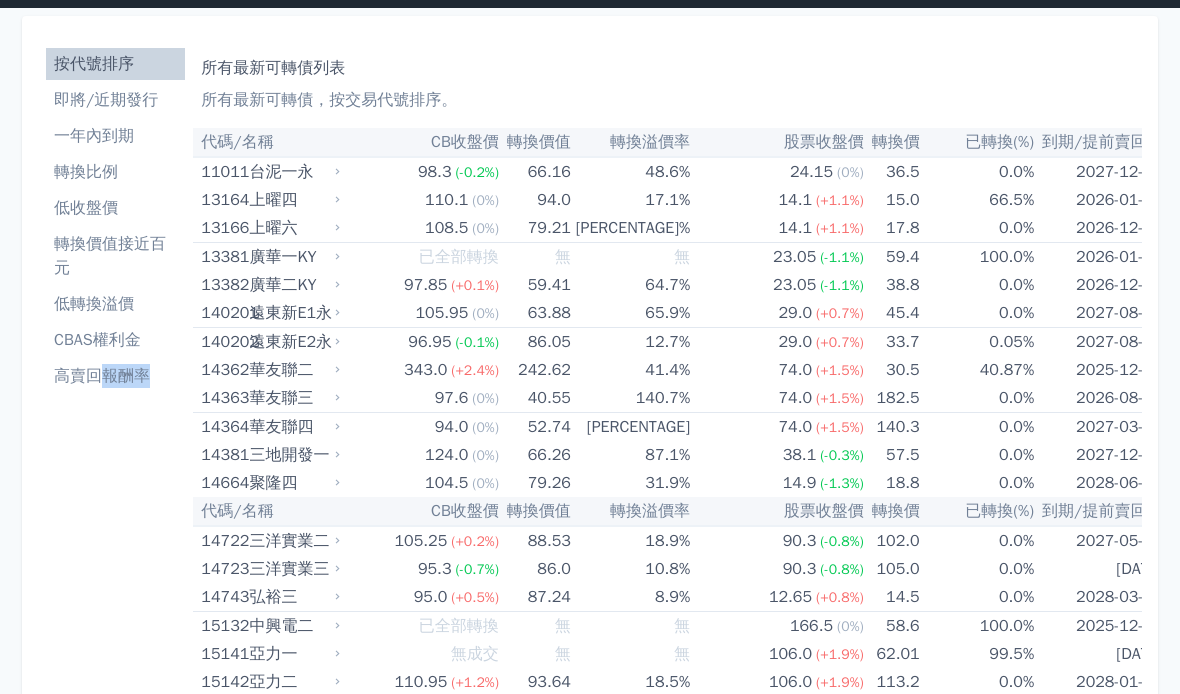click on "CBAS權利金" at bounding box center (115, 341) 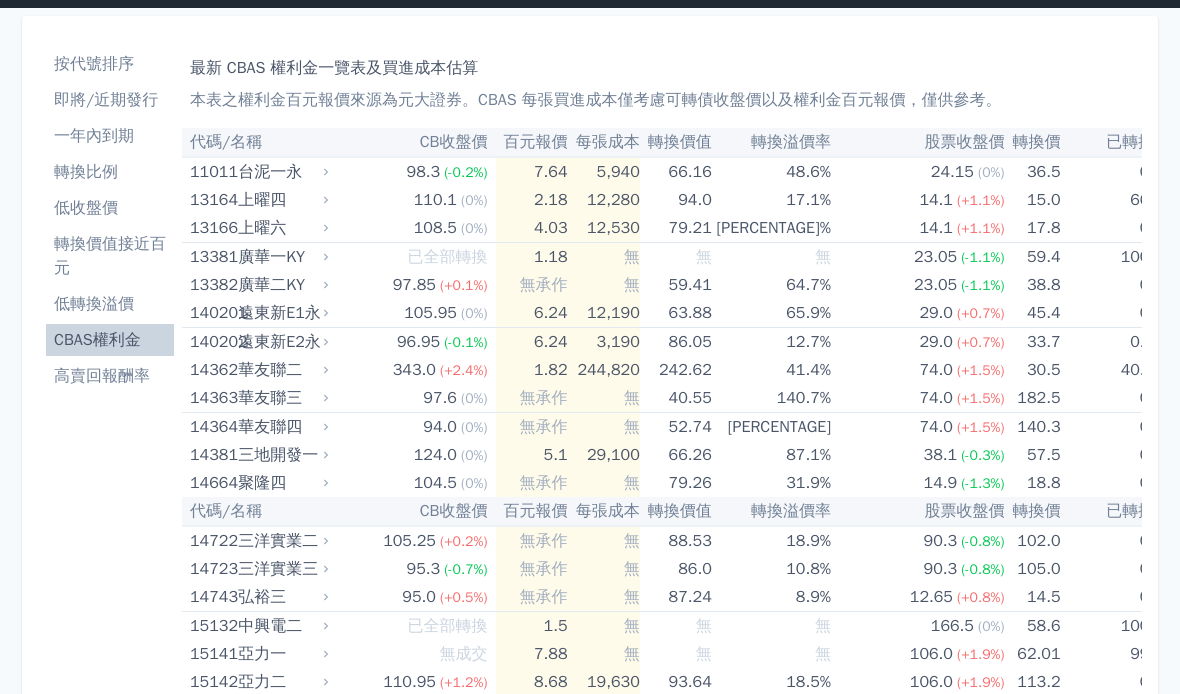 scroll, scrollTop: 0, scrollLeft: 0, axis: both 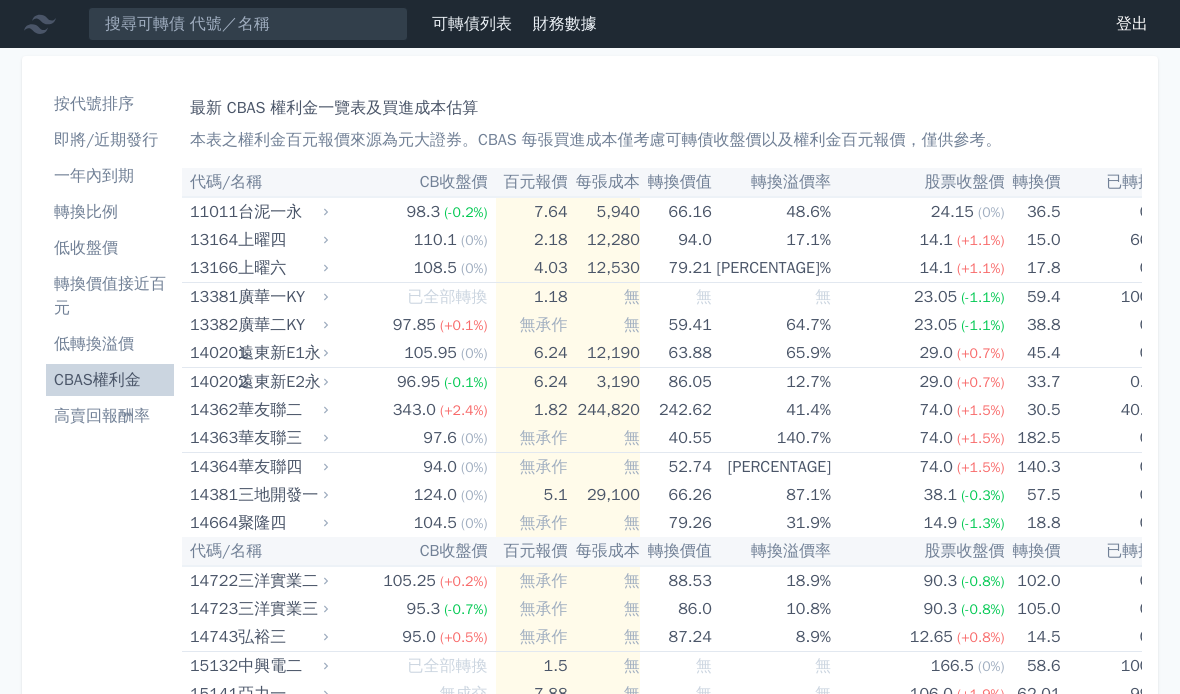 click on "按代號排序
即將/近期發行
一年內到期
轉換比例
低收盤價
轉換價值接近百元
低轉換溢價
CBAS權利金
高賣回報酬率" at bounding box center [110, 6170] 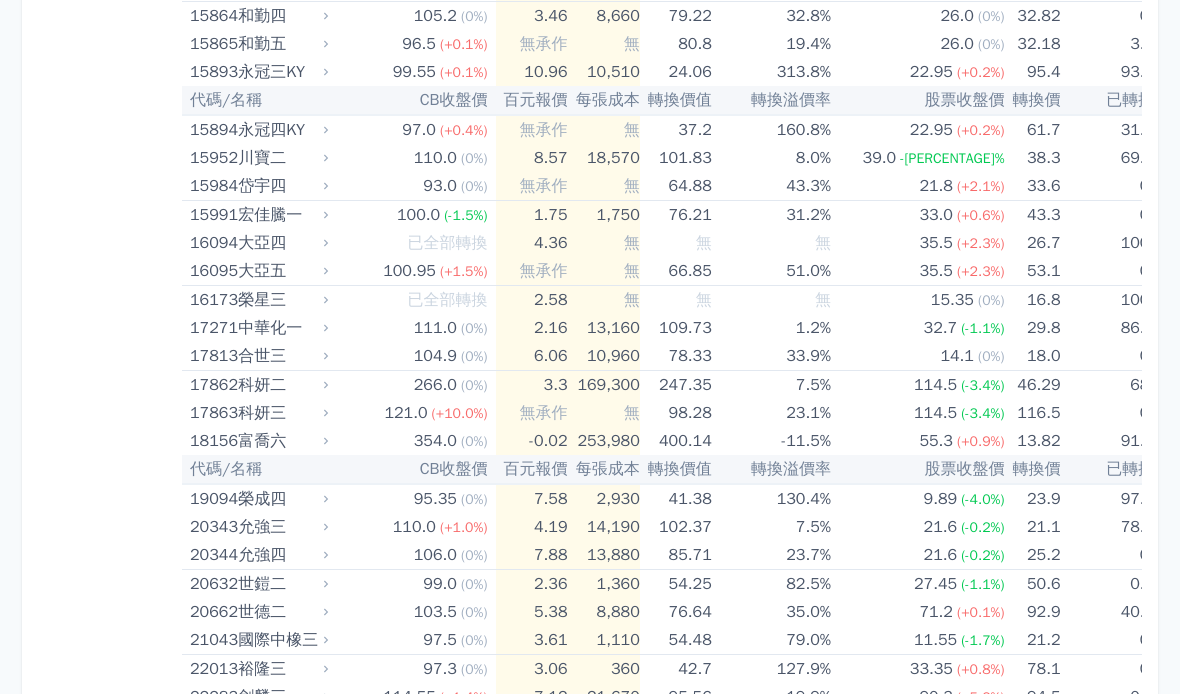 scroll, scrollTop: 824, scrollLeft: 0, axis: vertical 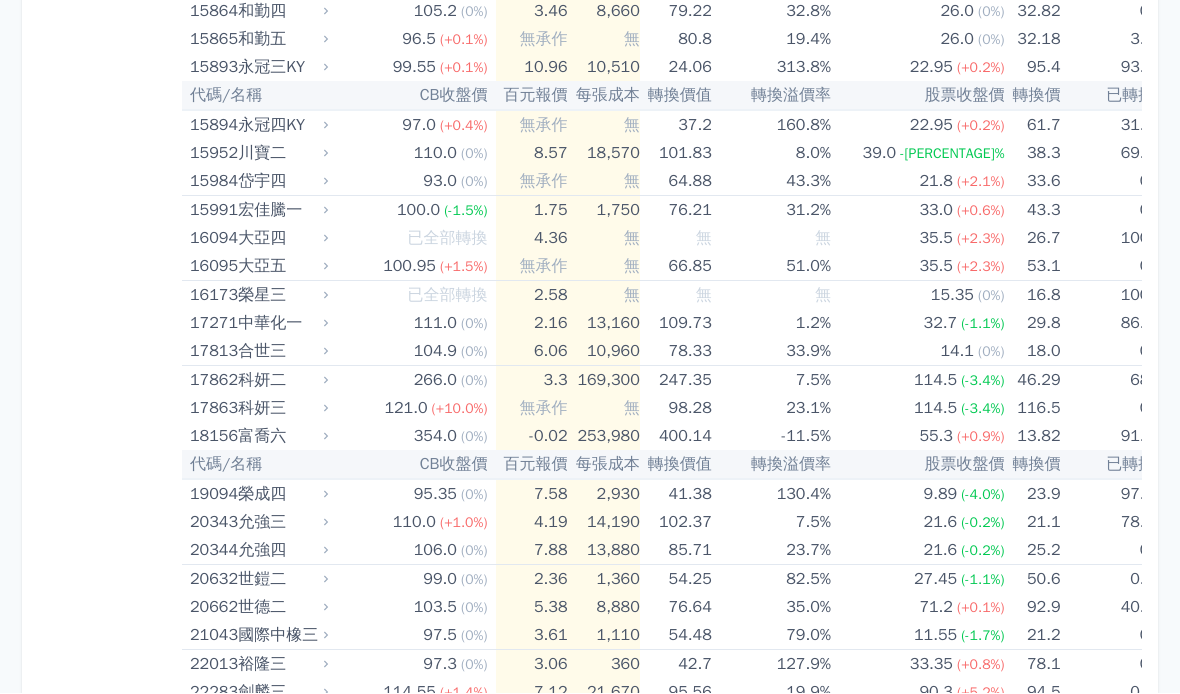 click on "按代號排序
即將/近期發行
一年內到期
轉換比例
低收盤價
轉換價值接近百元
低轉換溢價
CBAS權利金
高賣回報酬率" at bounding box center [110, 5346] 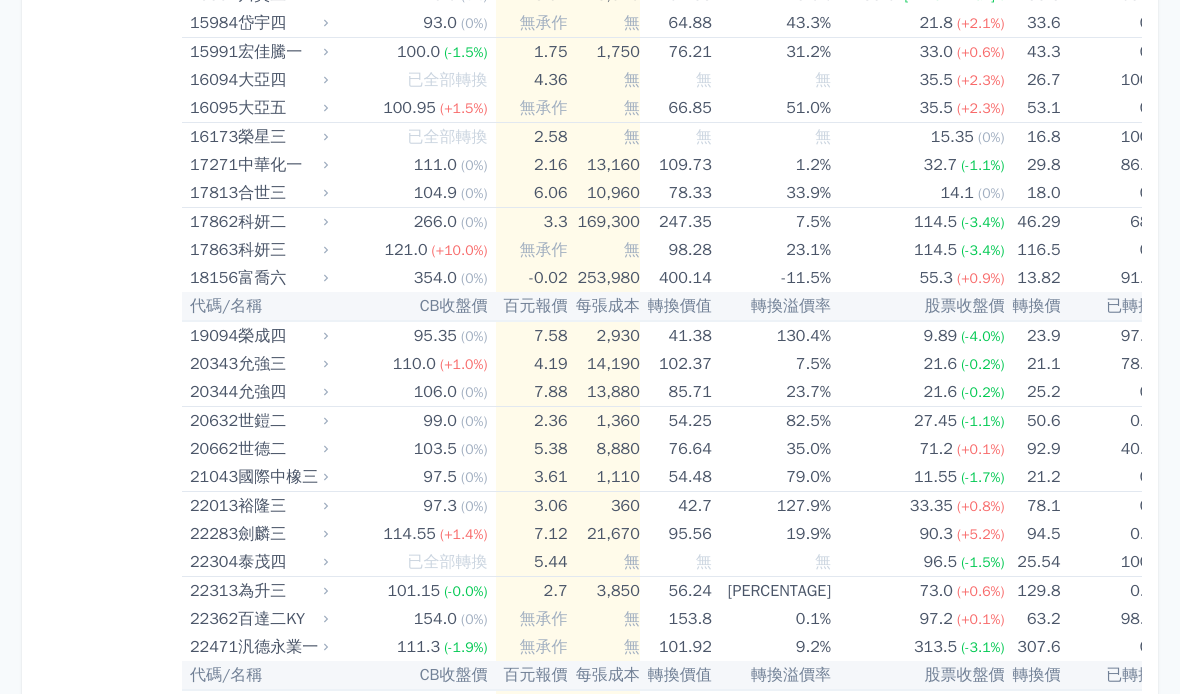 scroll, scrollTop: 981, scrollLeft: 0, axis: vertical 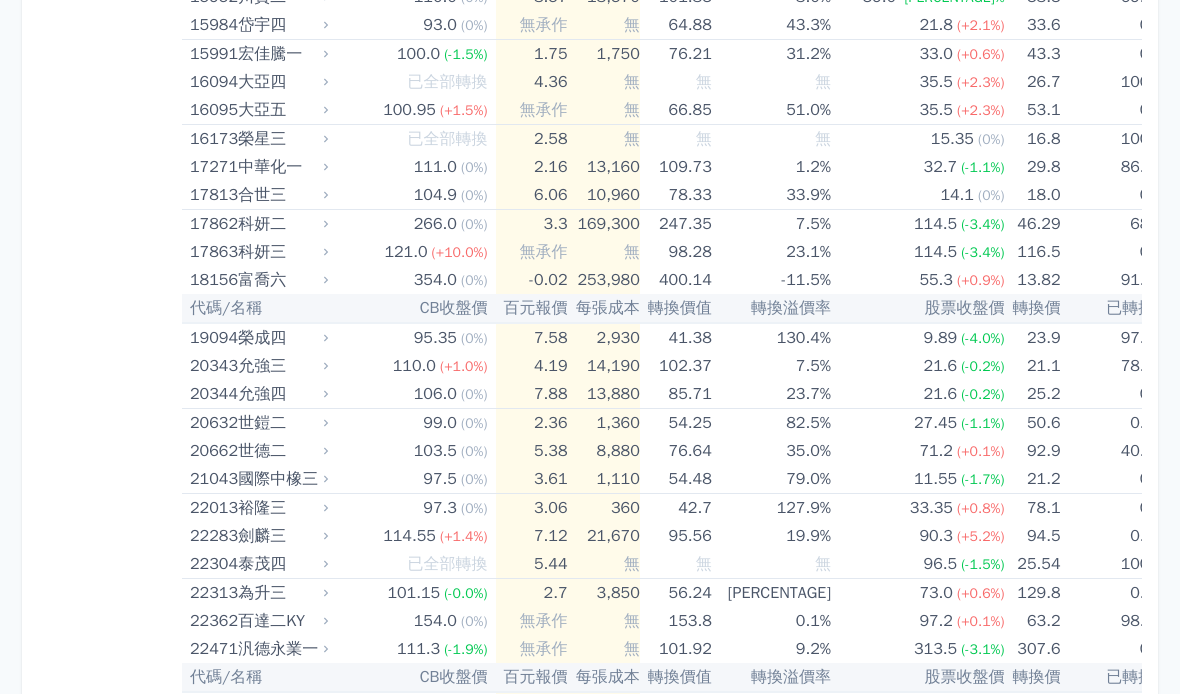 click on "按代號排序
即將/近期發行
一年內到期
轉換比例
低收盤價
轉換價值接近百元
低轉換溢價
CBAS權利金
高賣回報酬率" at bounding box center [110, 5189] 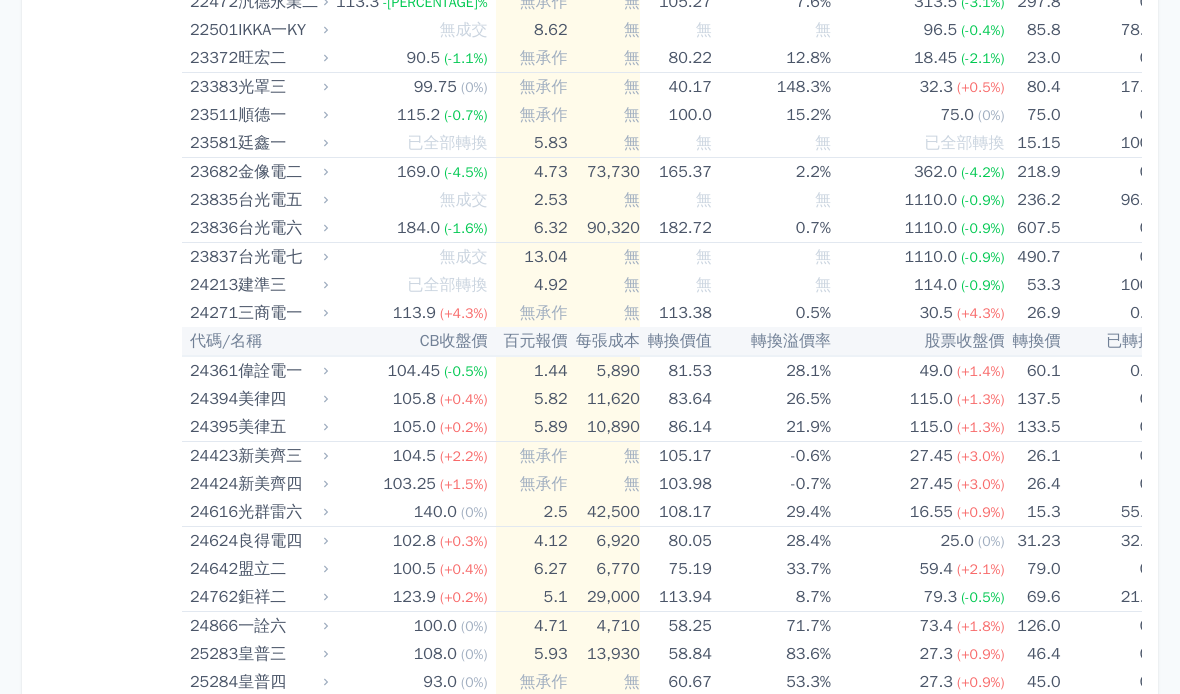 scroll, scrollTop: 1687, scrollLeft: 0, axis: vertical 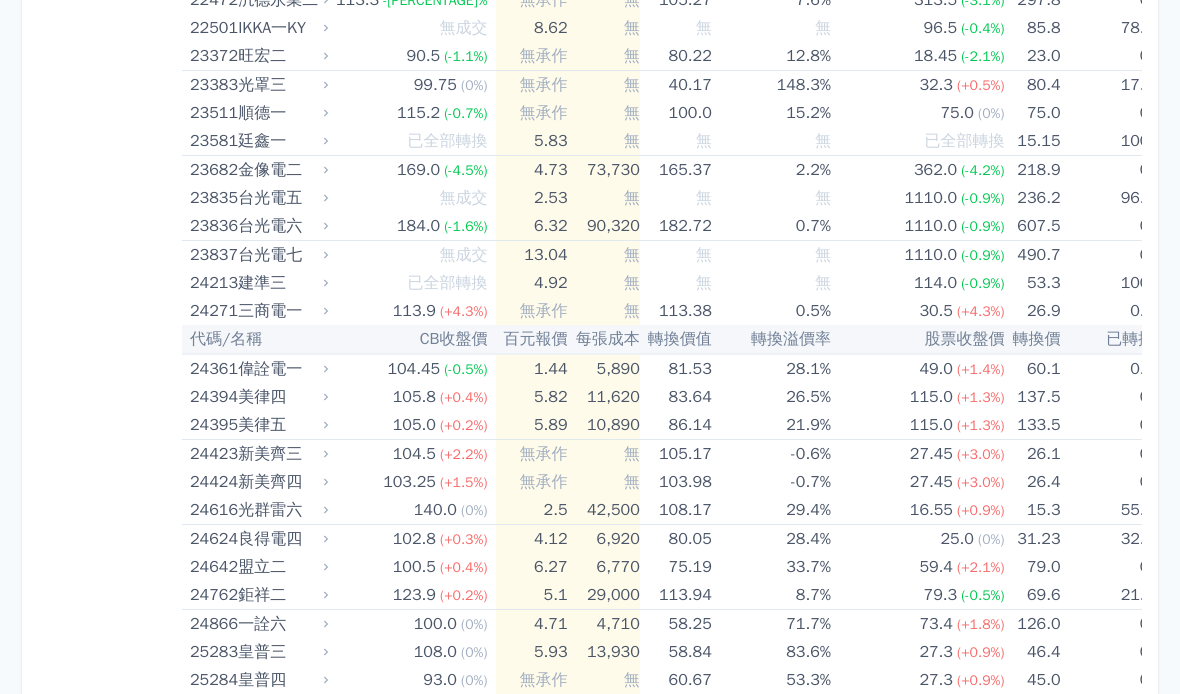 click on "按代號排序
即將/近期發行
一年內到期
轉換比例
低收盤價
轉換價值接近百元
低轉換溢價
CBAS權利金
高賣回報酬率" at bounding box center [110, 4483] 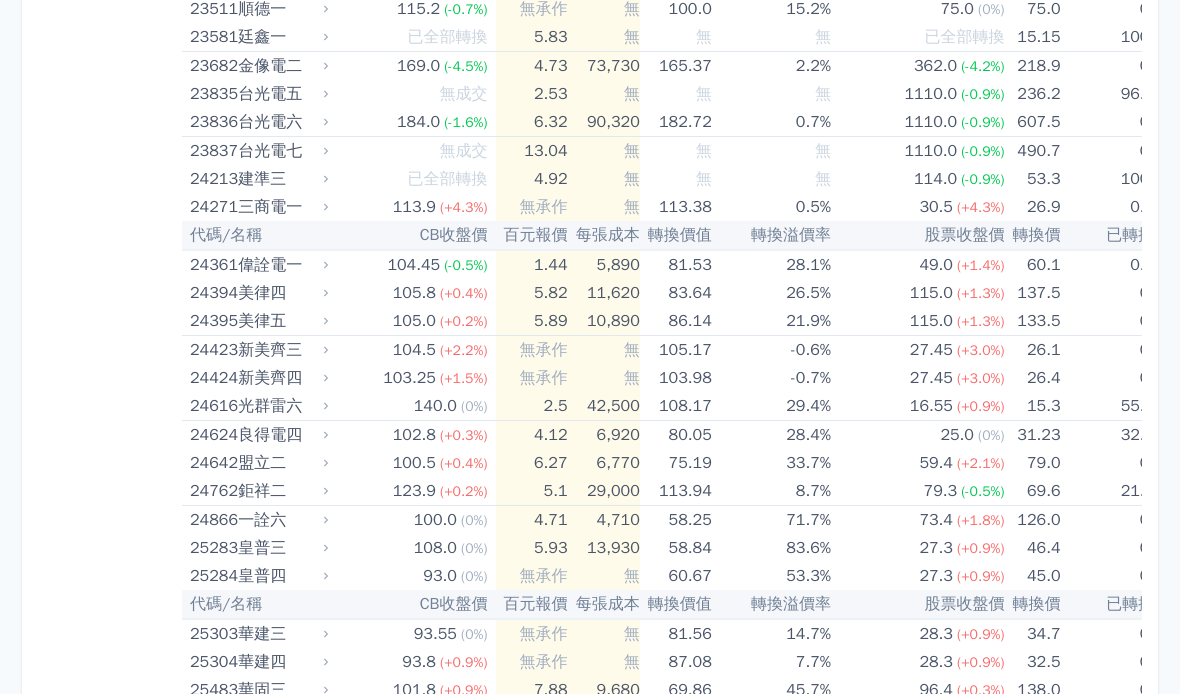 scroll, scrollTop: 1793, scrollLeft: 0, axis: vertical 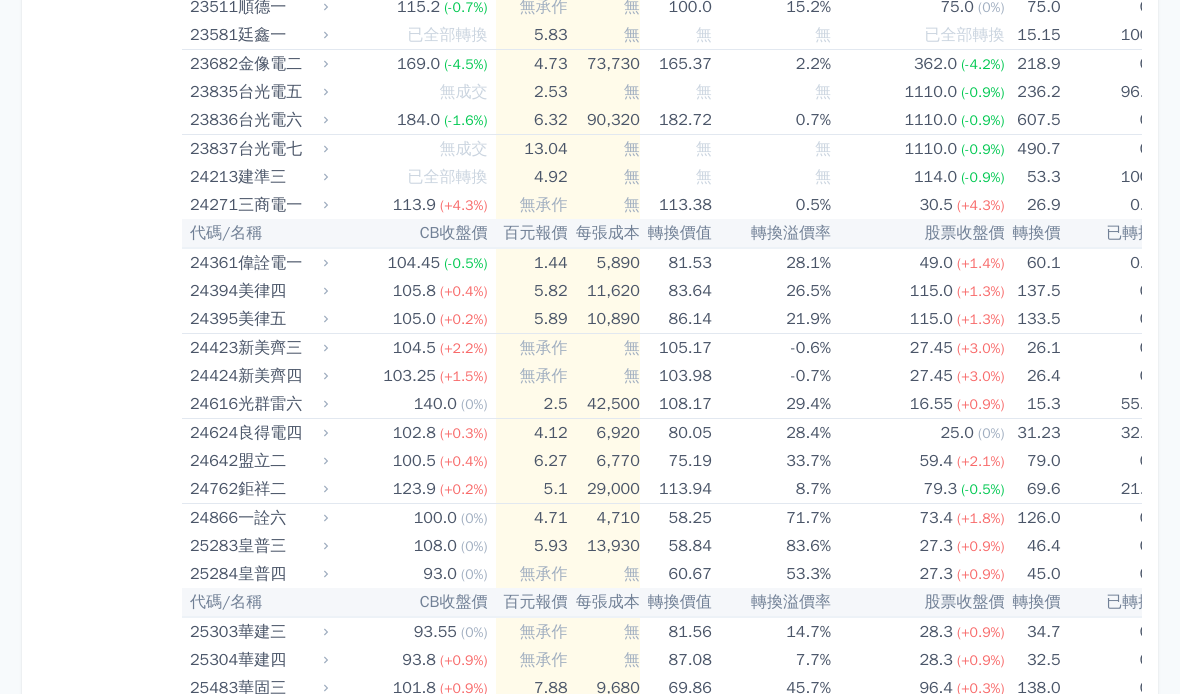 click on "按代號排序
即將/近期發行
一年內到期
轉換比例
低收盤價
轉換價值接近百元
低轉換溢價
CBAS權利金
高賣回報酬率" at bounding box center [110, 4377] 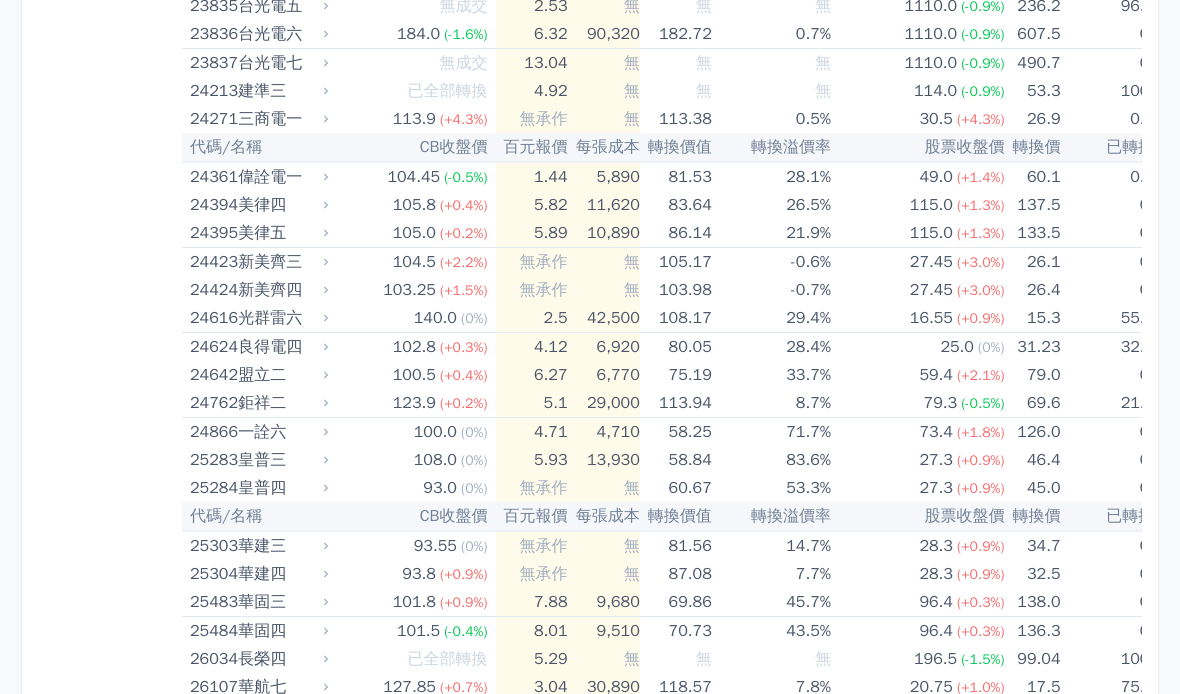 scroll, scrollTop: 1880, scrollLeft: 0, axis: vertical 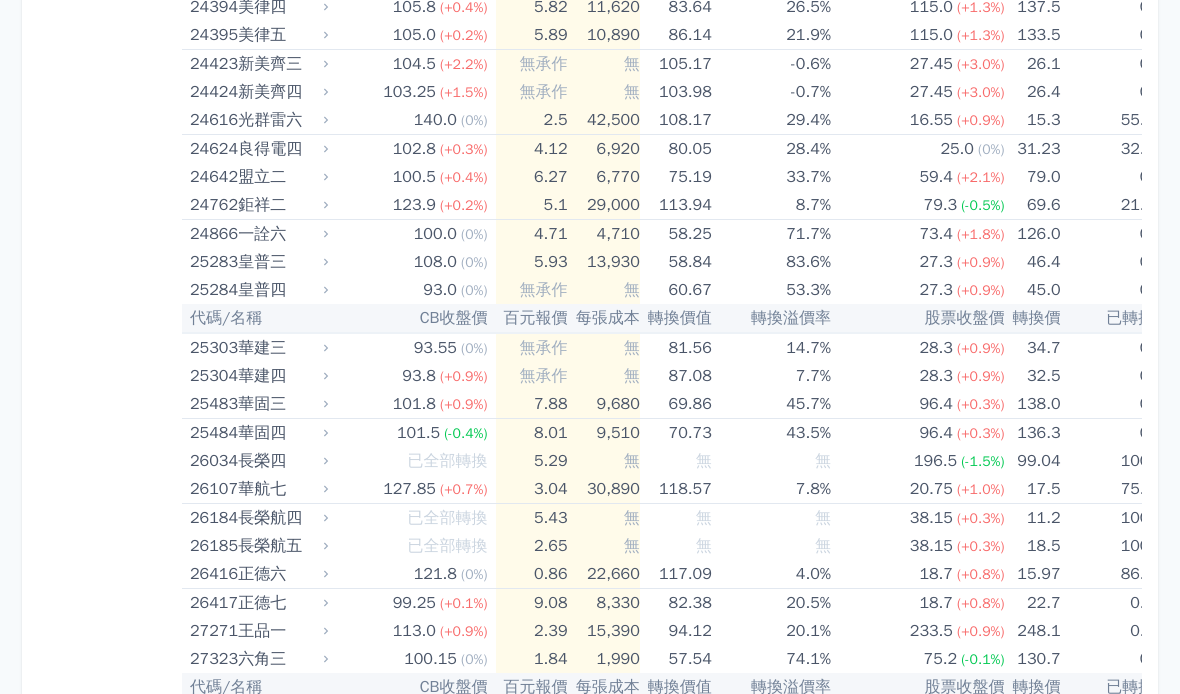 click on "按代號排序
即將/近期發行
一年內到期
轉換比例
低收盤價
轉換價值接近百元
低轉換溢價
CBAS權利金
高賣回報酬率" at bounding box center (110, 4093) 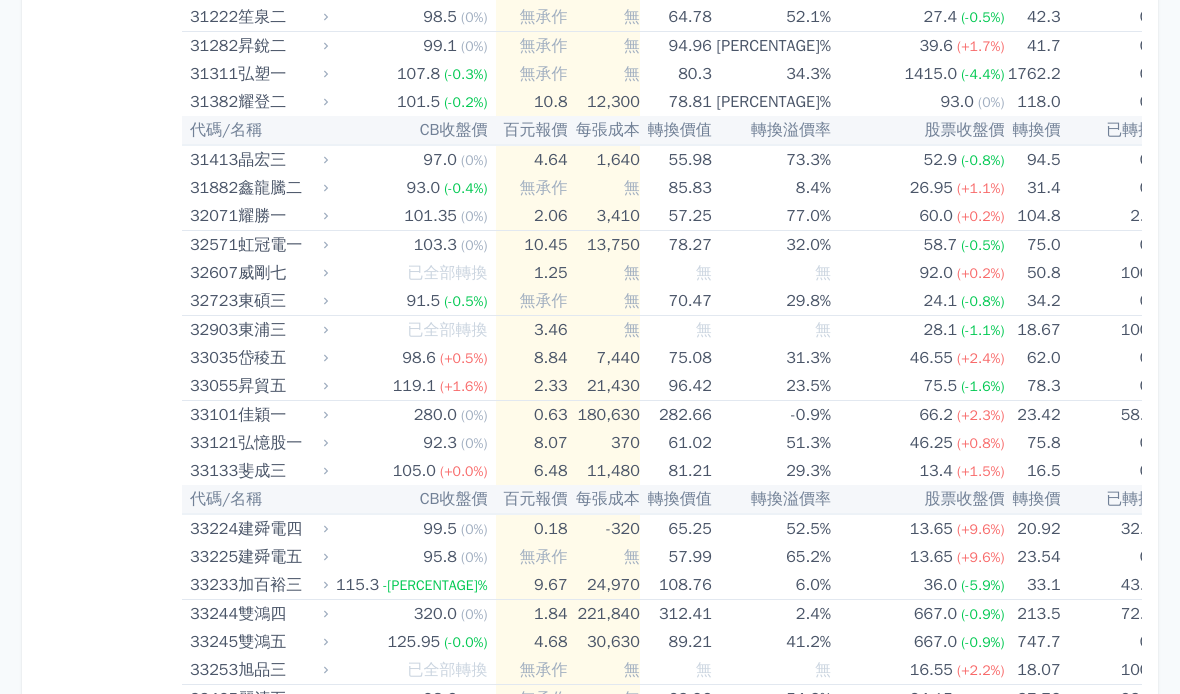 scroll, scrollTop: 3378, scrollLeft: 0, axis: vertical 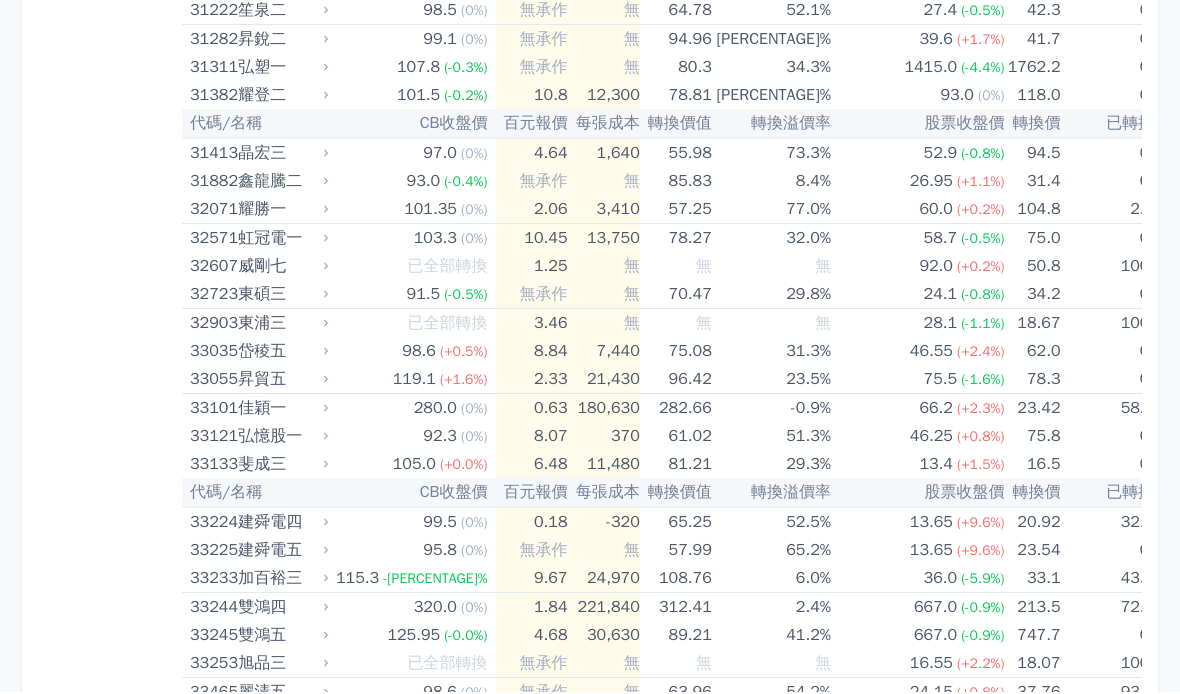click on "按代號排序
即將/近期發行
一年內到期
轉換比例
低收盤價
轉換價值接近百元
低轉換溢價
CBAS權利金
高賣回報酬率" at bounding box center [110, 2792] 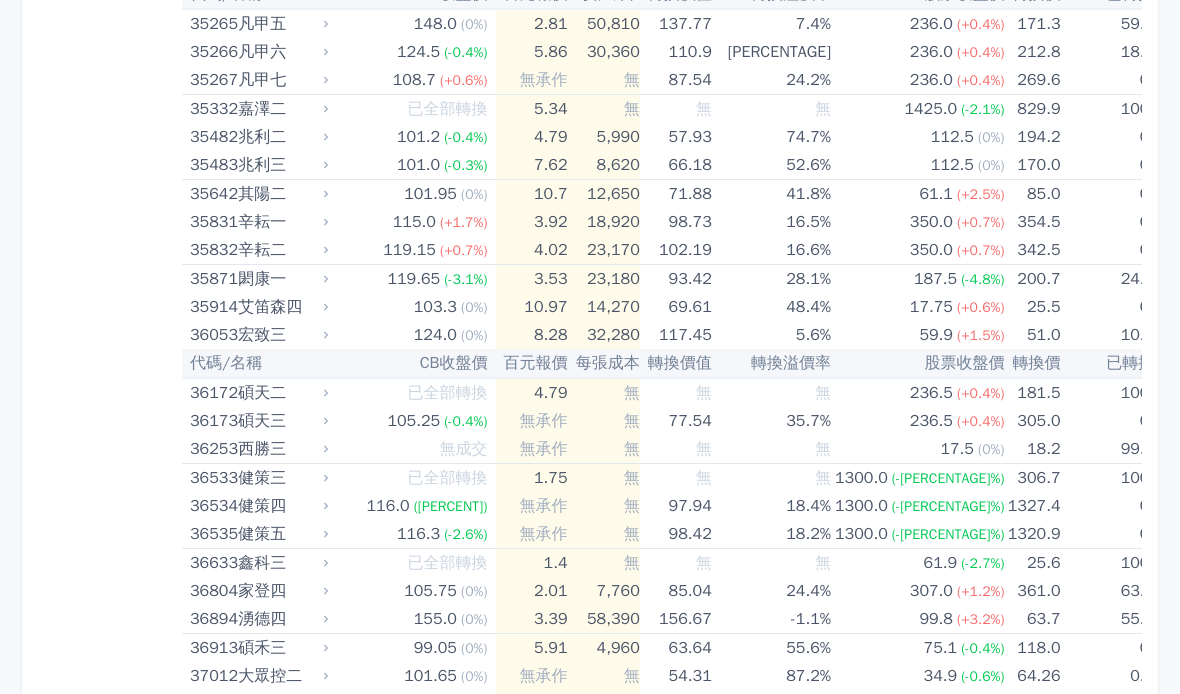 scroll, scrollTop: 4618, scrollLeft: 0, axis: vertical 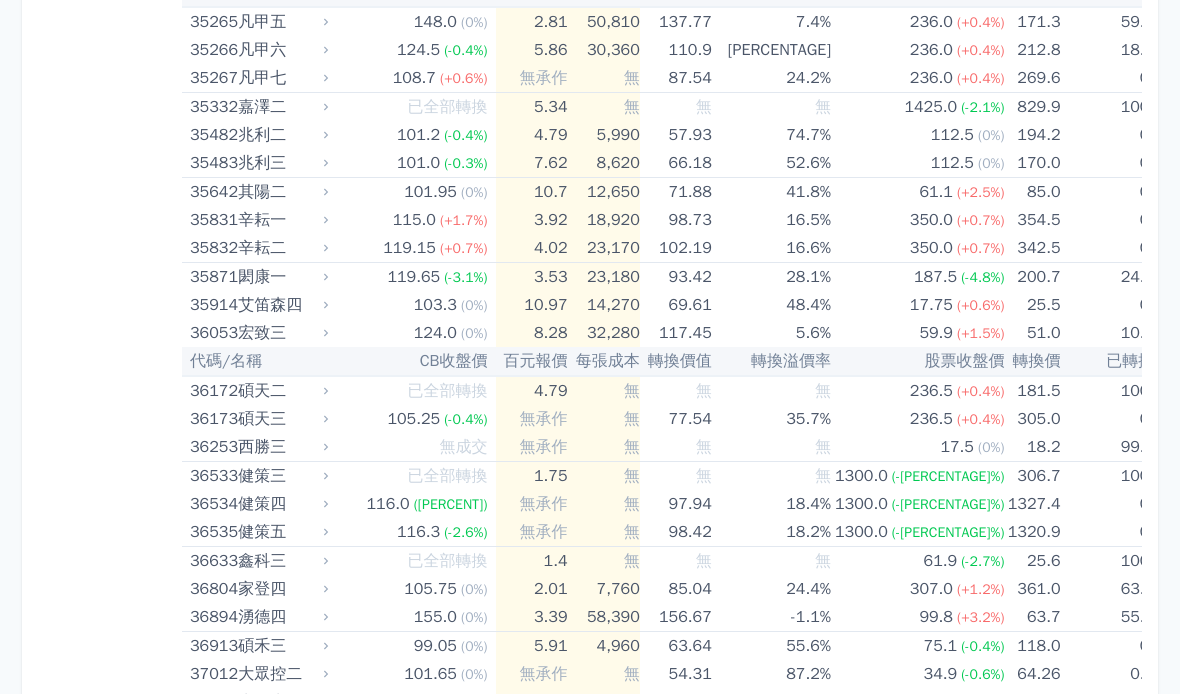 click on "按代號排序
即將/近期發行
一年內到期
轉換比例
低收盤價
轉換價值接近百元
低轉換溢價
CBAS權利金
高賣回報酬率" at bounding box center [110, 1552] 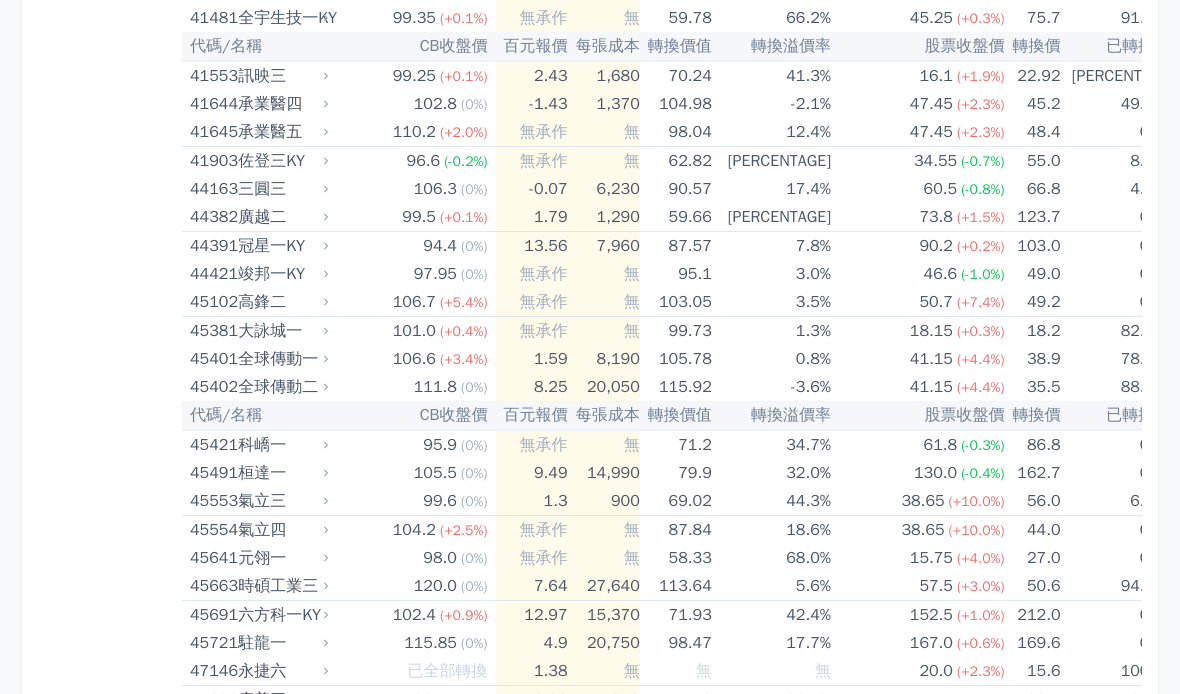 scroll, scrollTop: 5672, scrollLeft: 0, axis: vertical 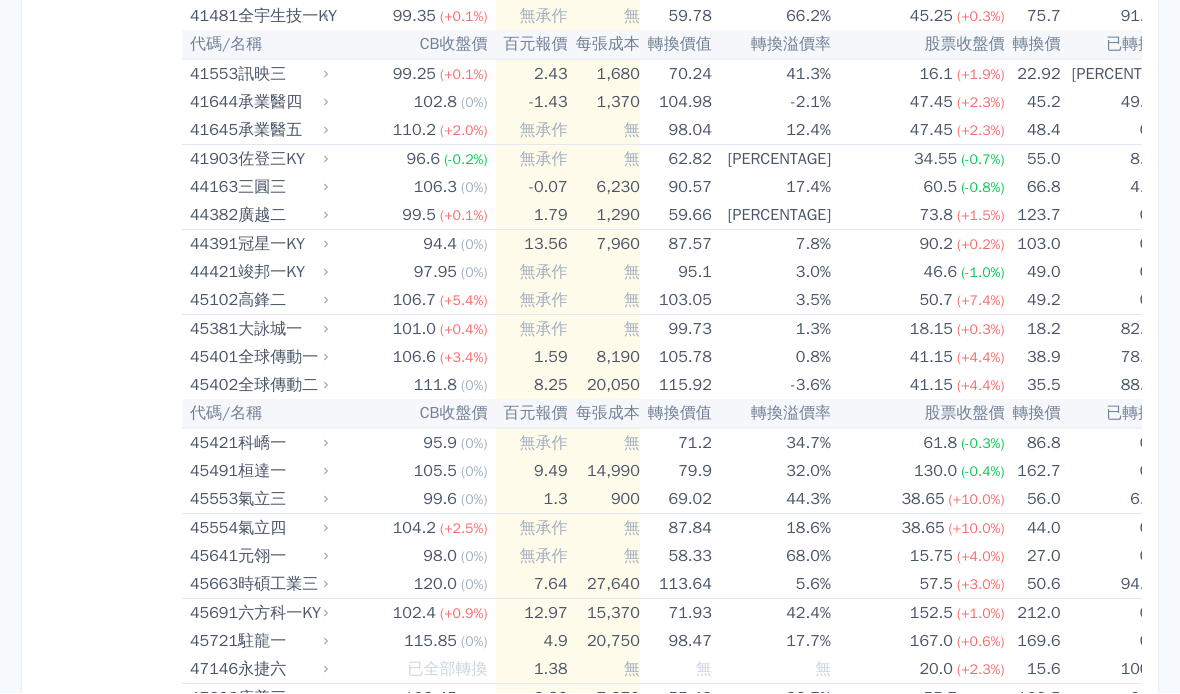 click on "按代號排序
即將/近期發行
一年內到期
轉換比例
低收盤價
轉換價值接近百元
低轉換溢價
CBAS權利金
高賣回報酬率" at bounding box center (110, 498) 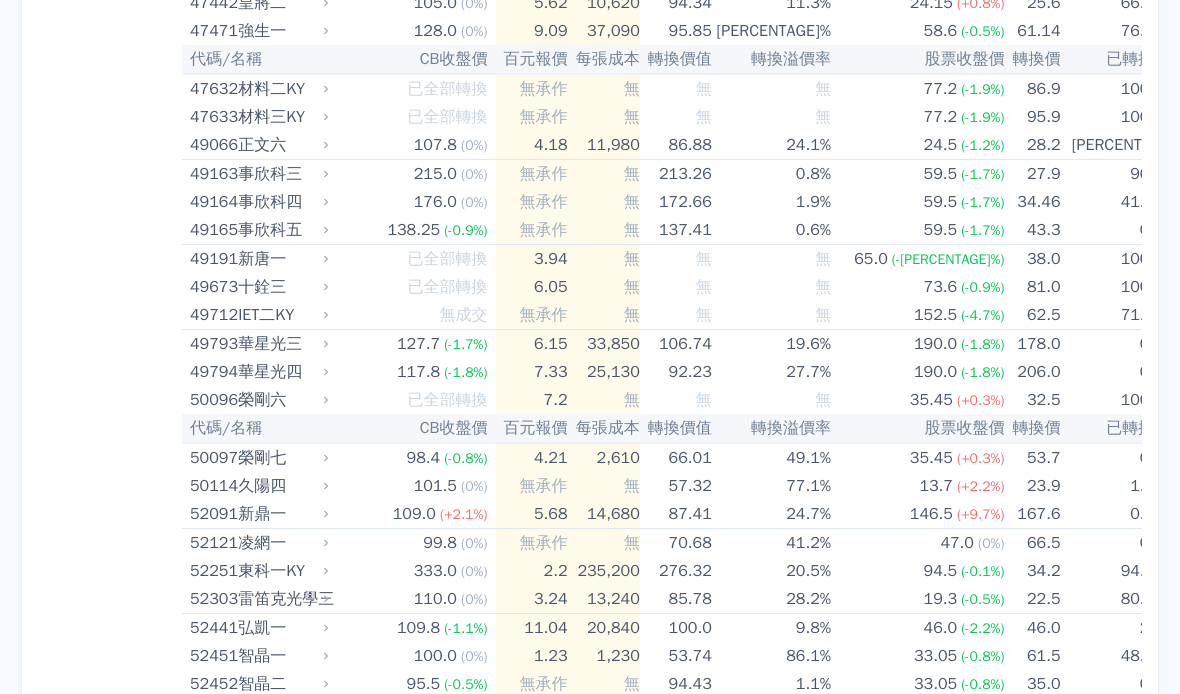 scroll, scrollTop: 6398, scrollLeft: 0, axis: vertical 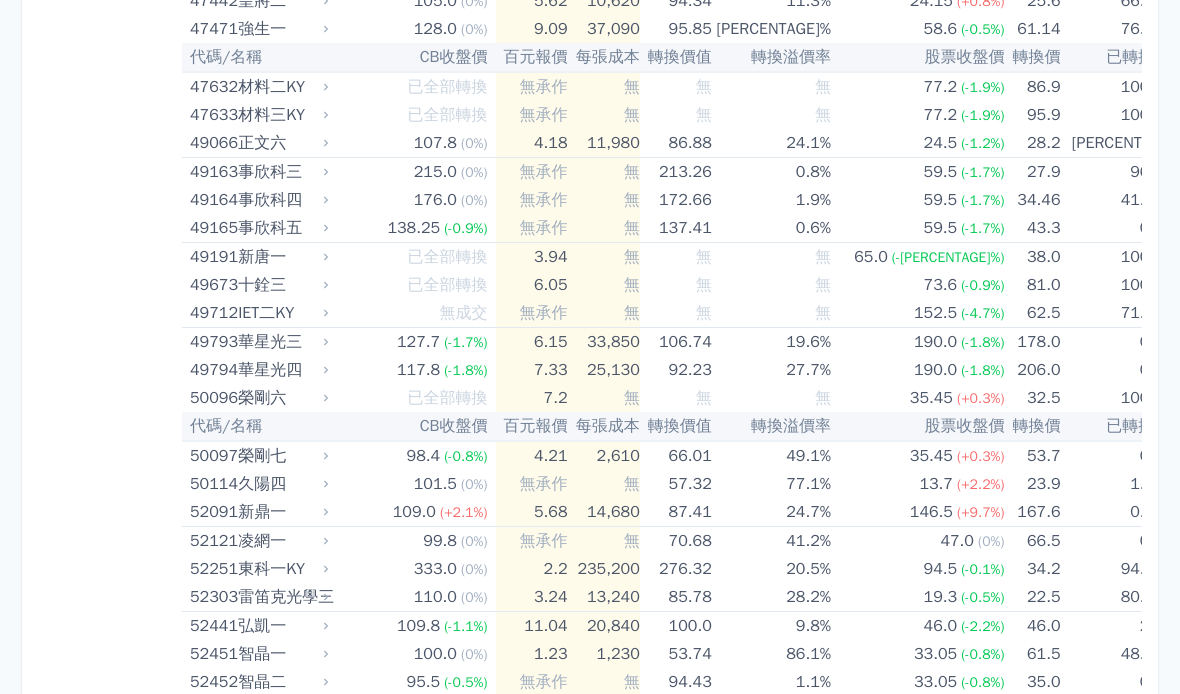 click on "按代號排序
即將/近期發行
一年內到期
轉換比例
低收盤價
轉換價值接近百元
低轉換溢價
CBAS權利金
高賣回報酬率" at bounding box center (110, -228) 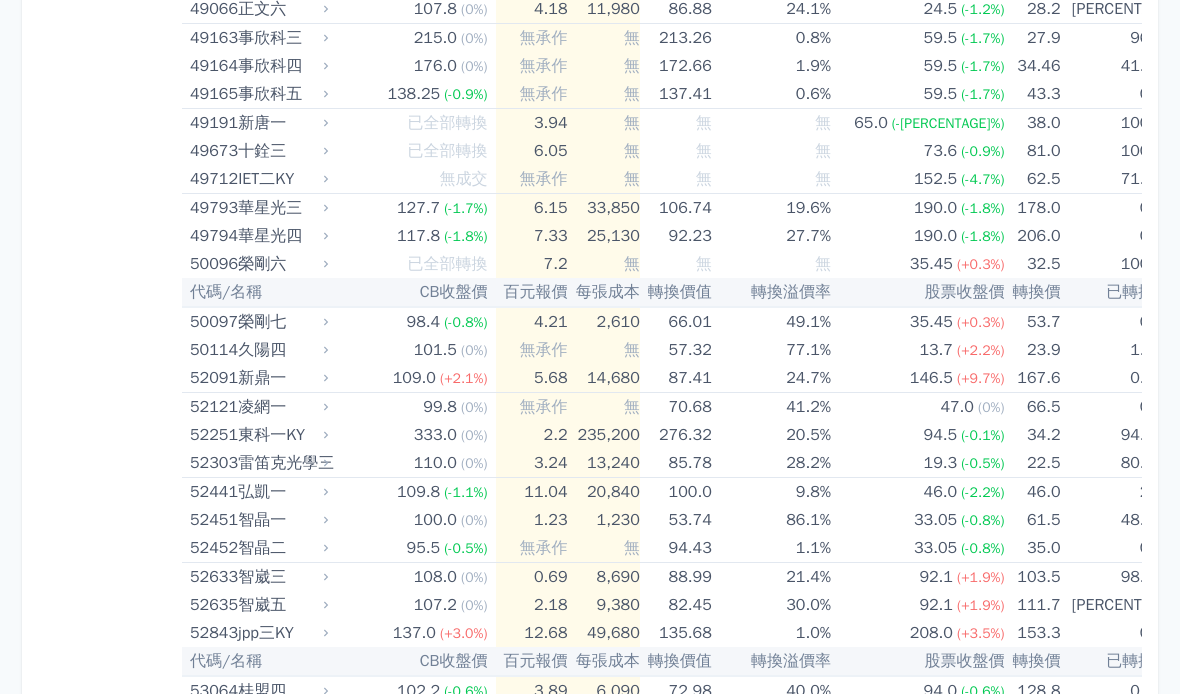scroll, scrollTop: 6532, scrollLeft: 0, axis: vertical 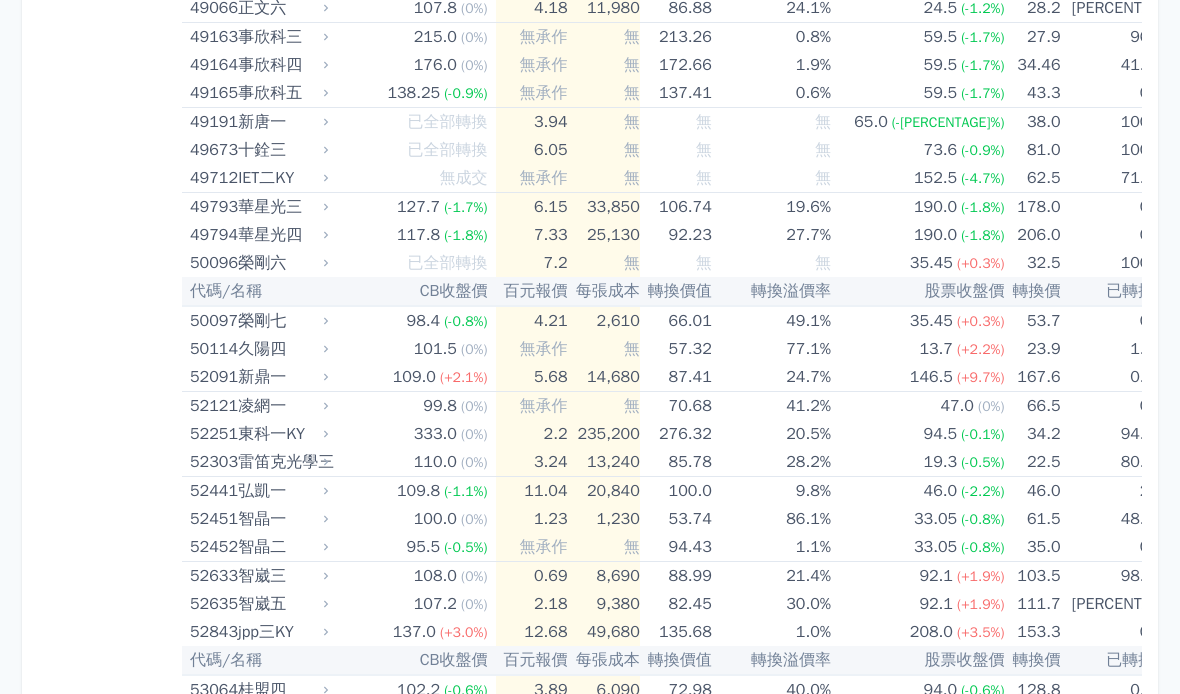 click on "52633" at bounding box center [211, 577] 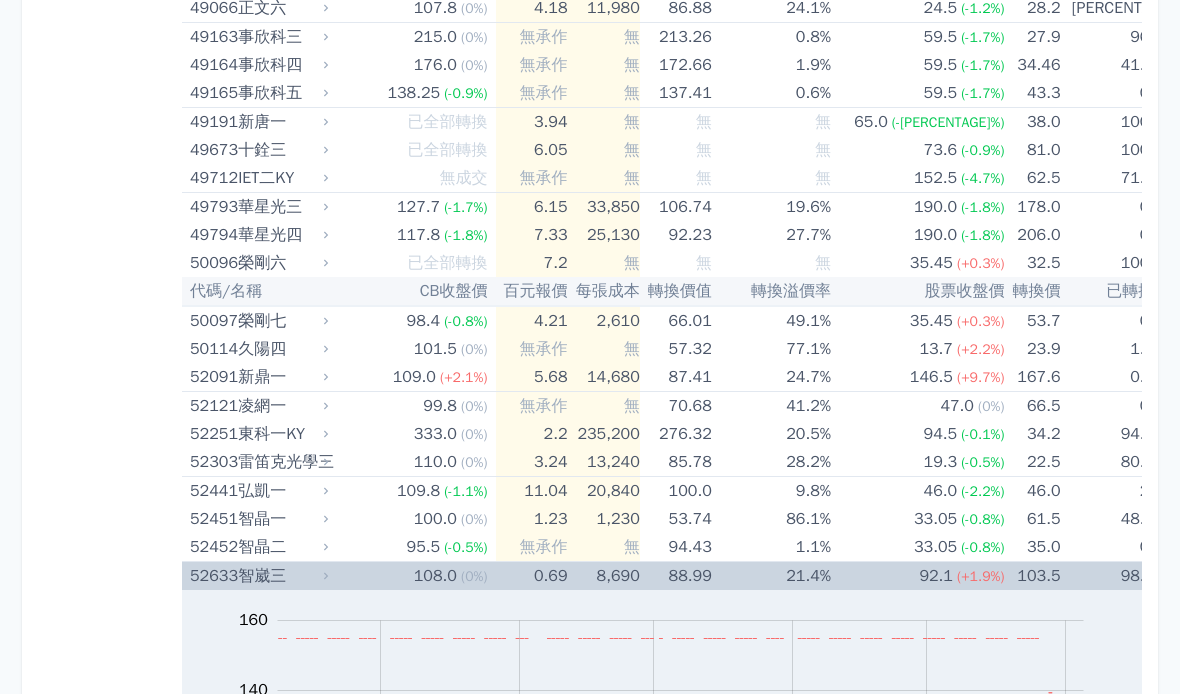click on "智崴三" at bounding box center [281, 576] 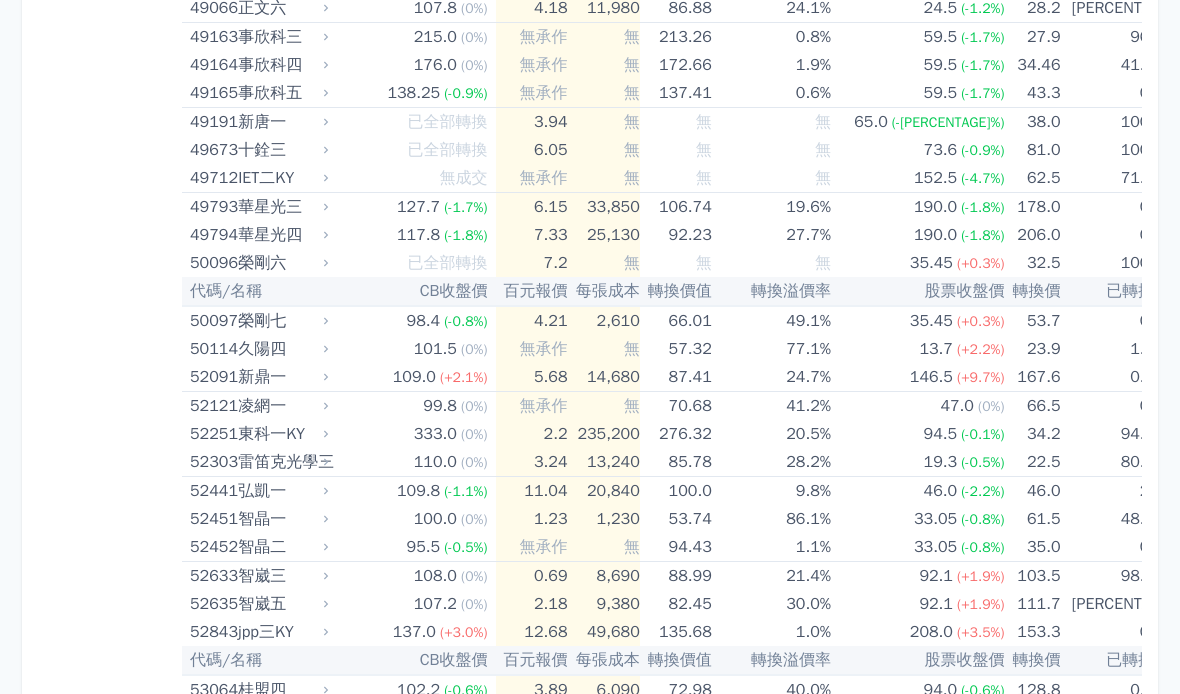 click on "按代號排序
即將/近期發行
一年內到期
轉換比例
低收盤價
轉換價值接近百元
低轉換溢價
CBAS權利金
高賣回報酬率" at bounding box center (110, -363) 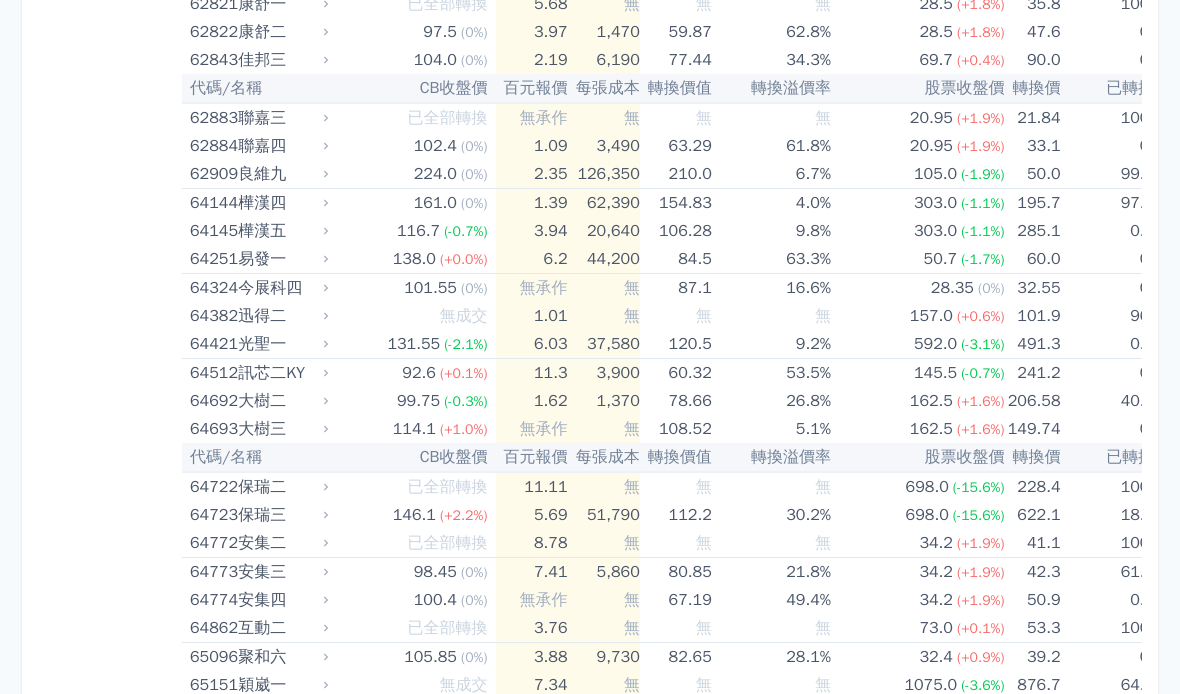 scroll, scrollTop: 8582, scrollLeft: 0, axis: vertical 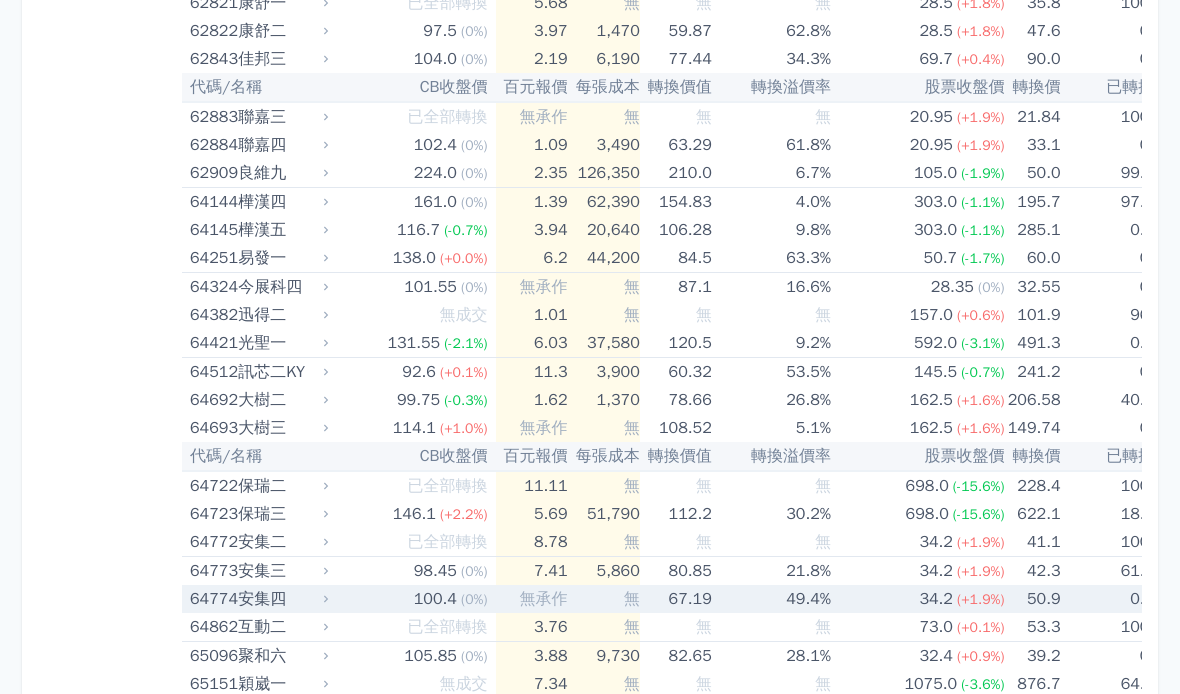 click on "64774
安集四" at bounding box center [257, 599] 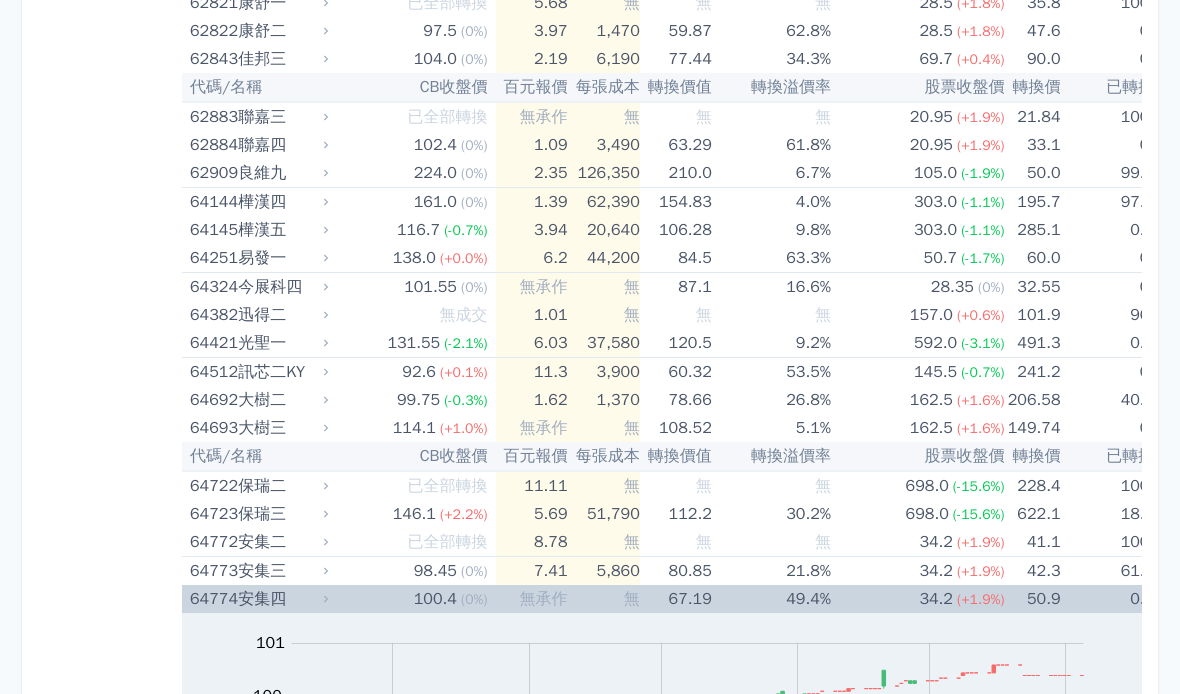 click on "64774" at bounding box center [211, 599] 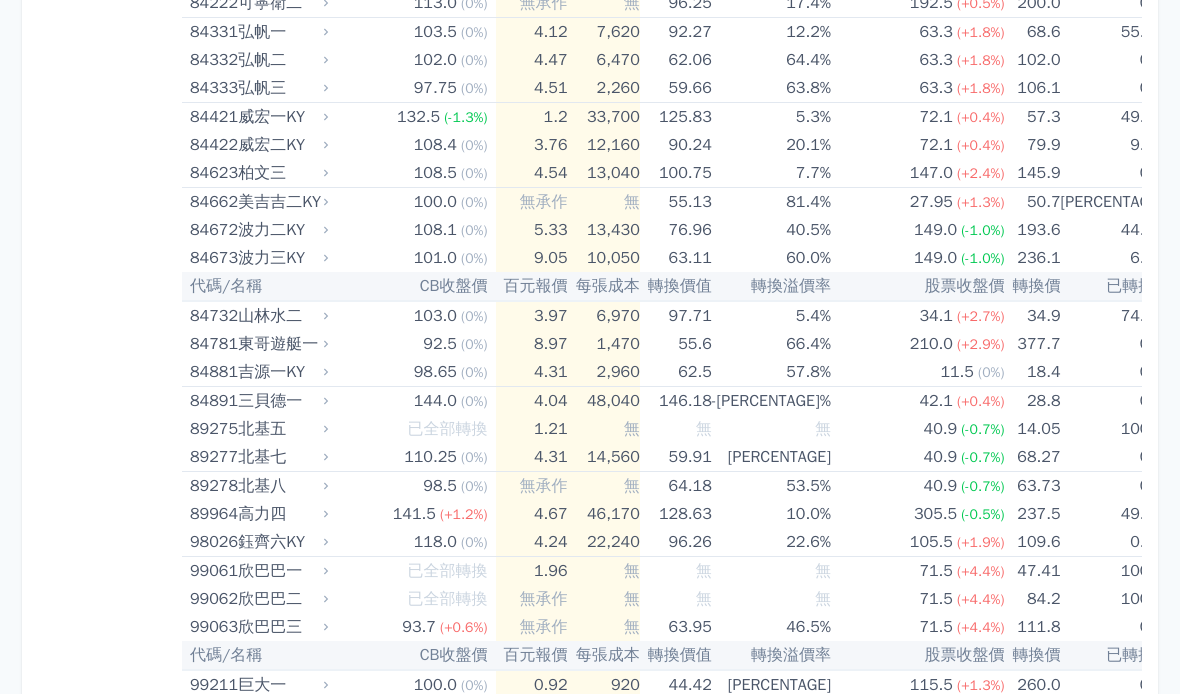 scroll, scrollTop: 11525, scrollLeft: 0, axis: vertical 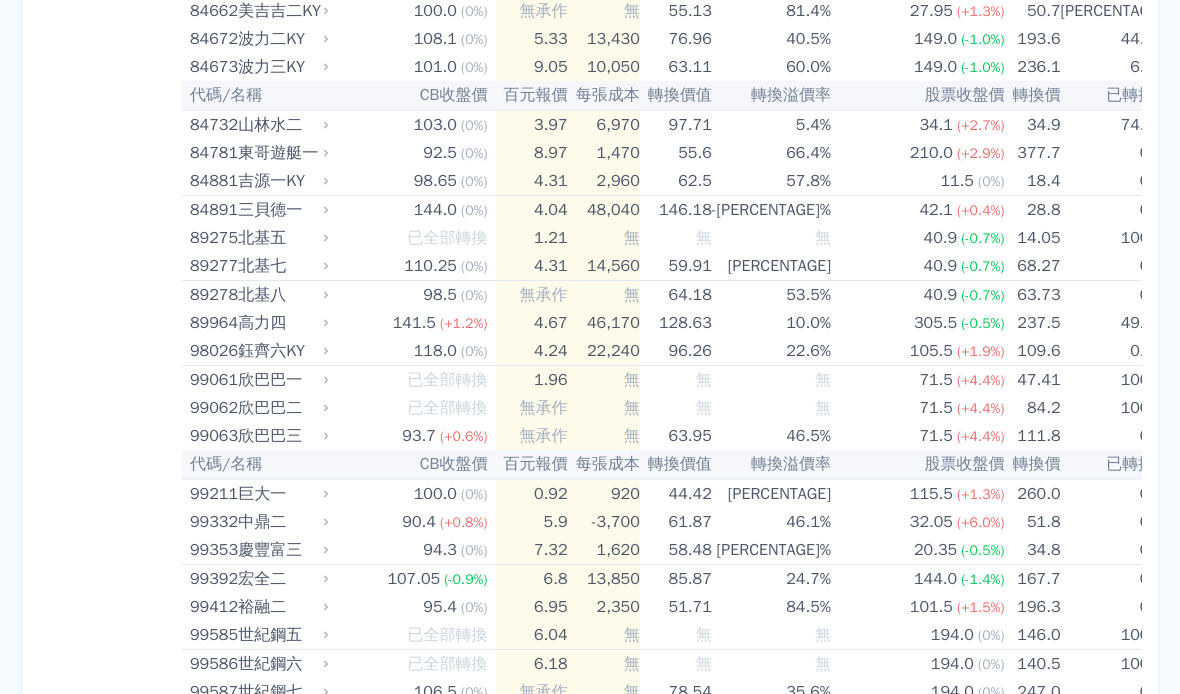 click on "按代號排序
即將/近期發行
一年內到期
轉換比例
低收盤價
轉換價值接近百元
低轉換溢價
CBAS權利金
高賣回報酬率" at bounding box center (110, -5355) 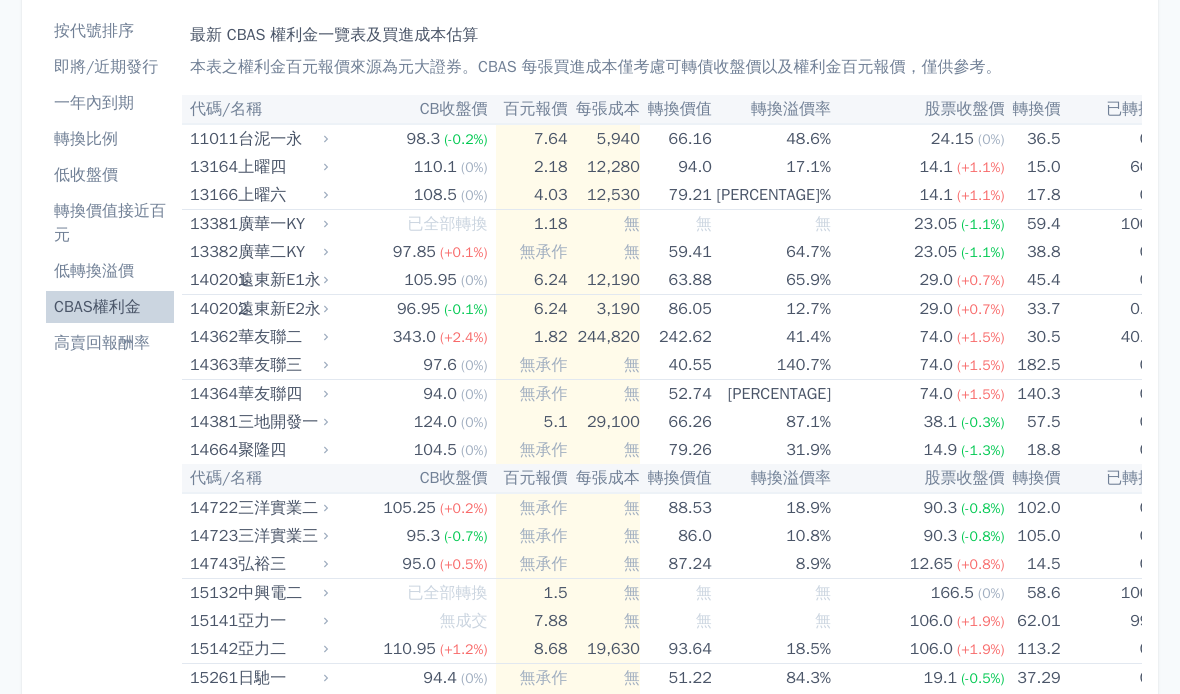 scroll, scrollTop: 0, scrollLeft: 0, axis: both 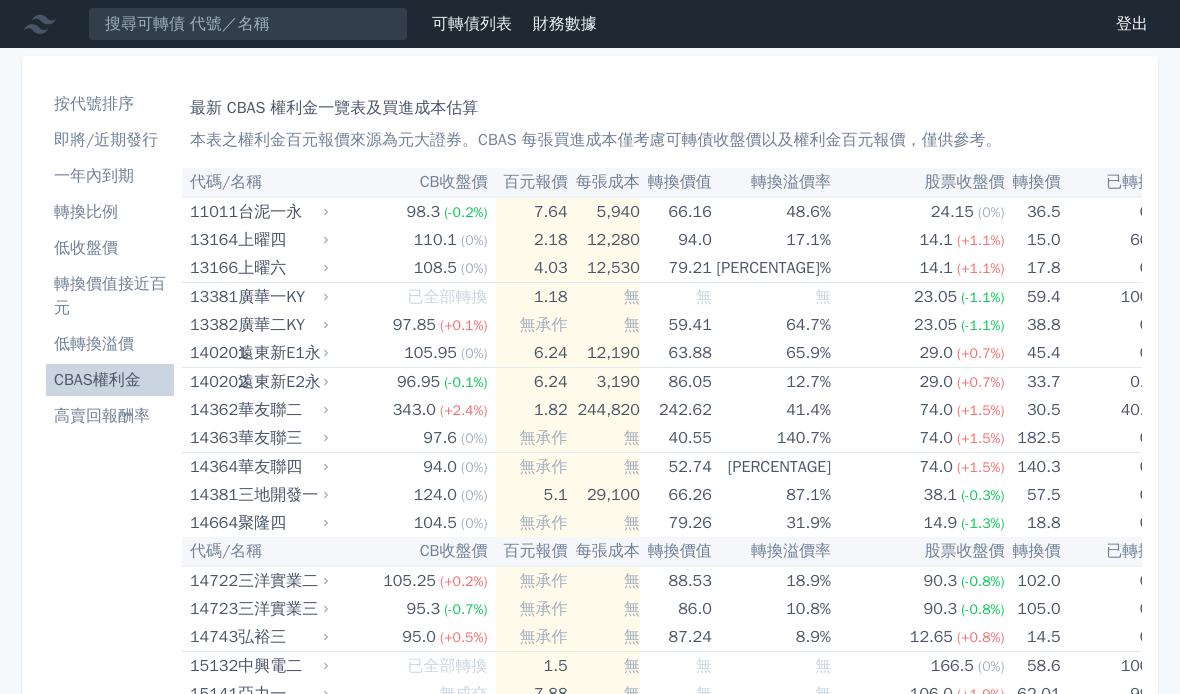 click on "14364
華友聯四" at bounding box center [257, 467] 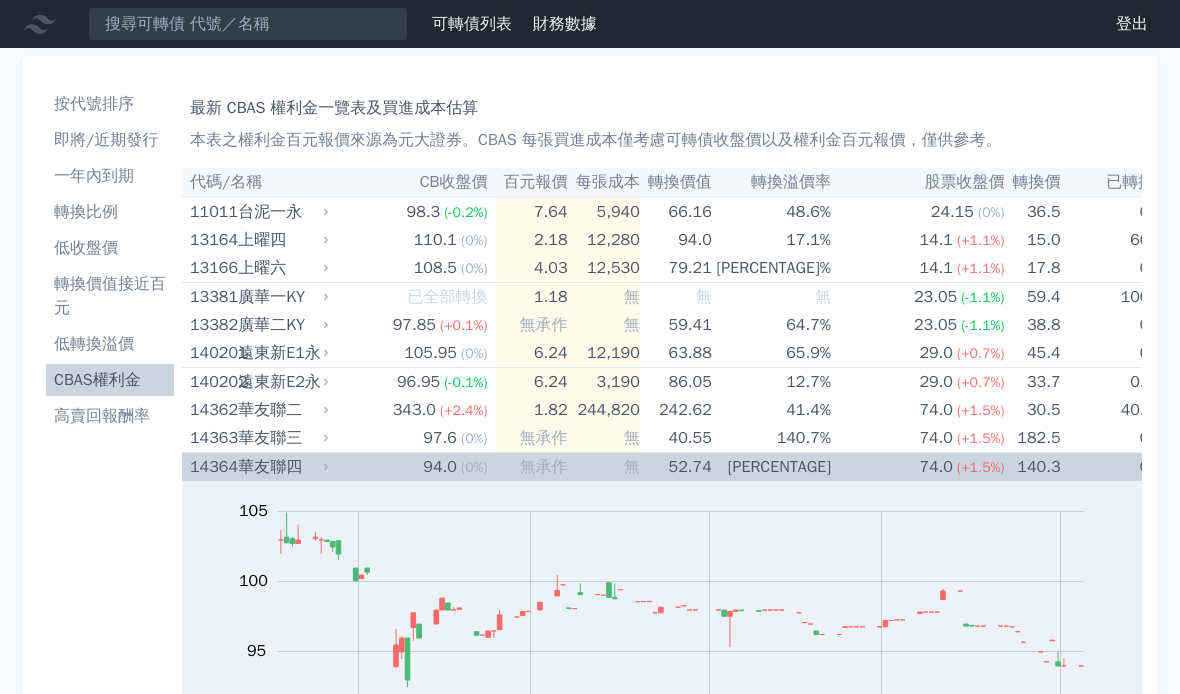 click on "14364" at bounding box center (211, 467) 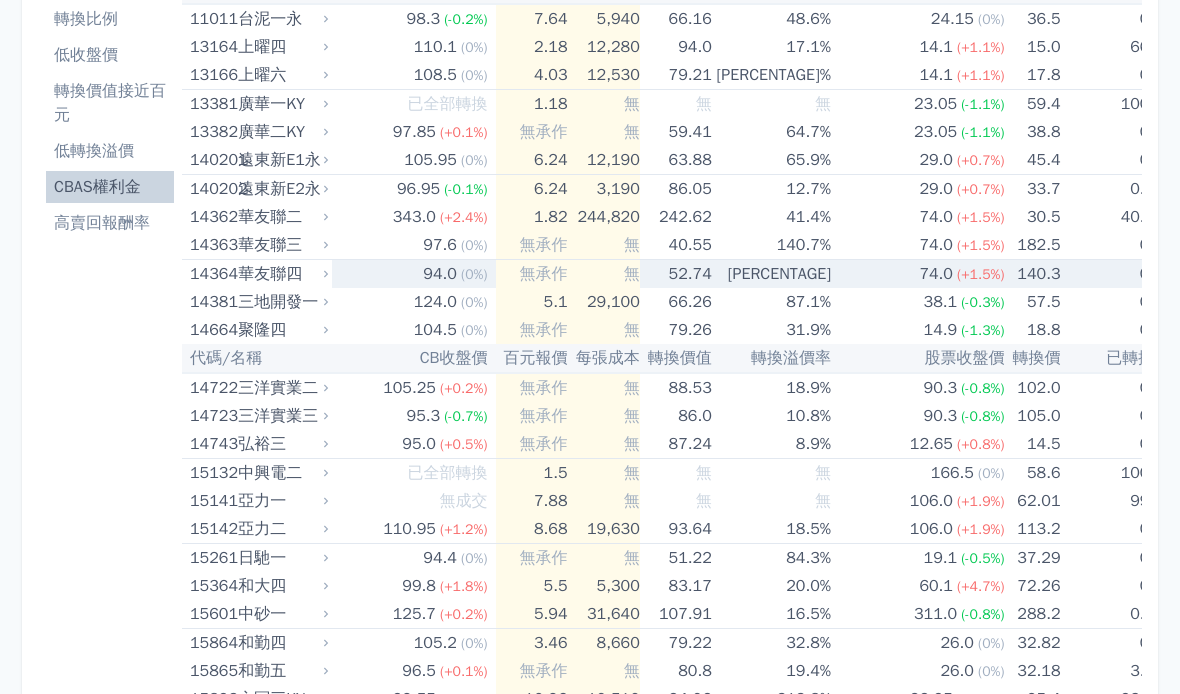 scroll, scrollTop: 193, scrollLeft: 0, axis: vertical 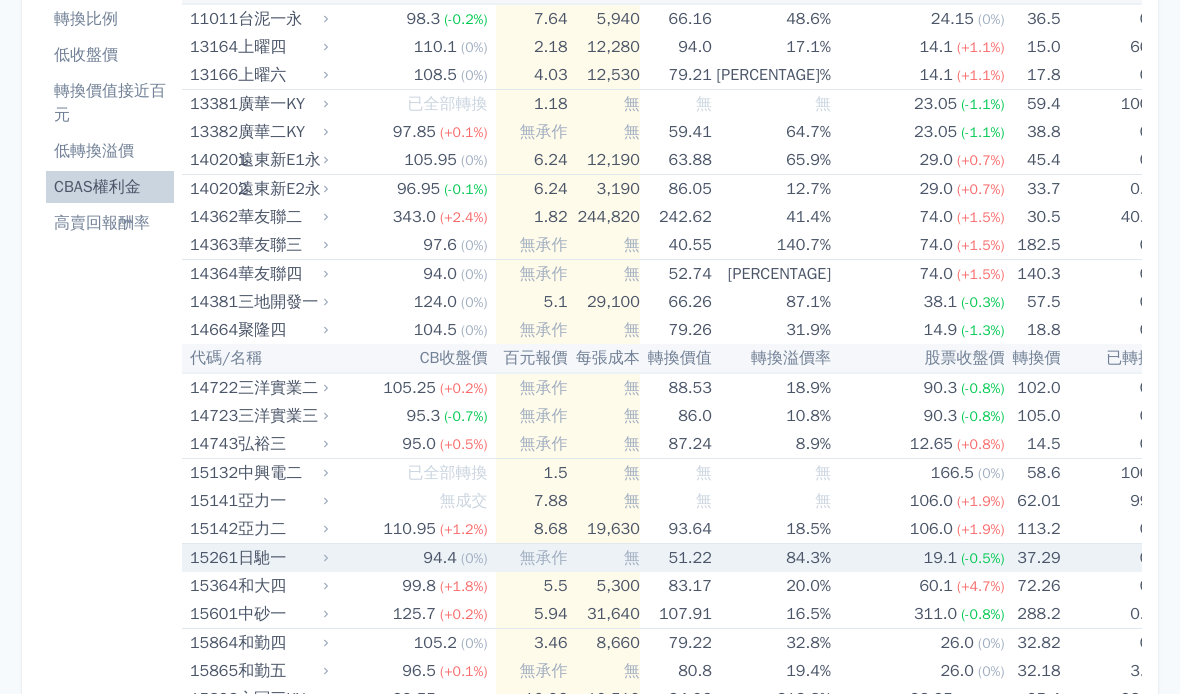 click on "15261" at bounding box center [211, 558] 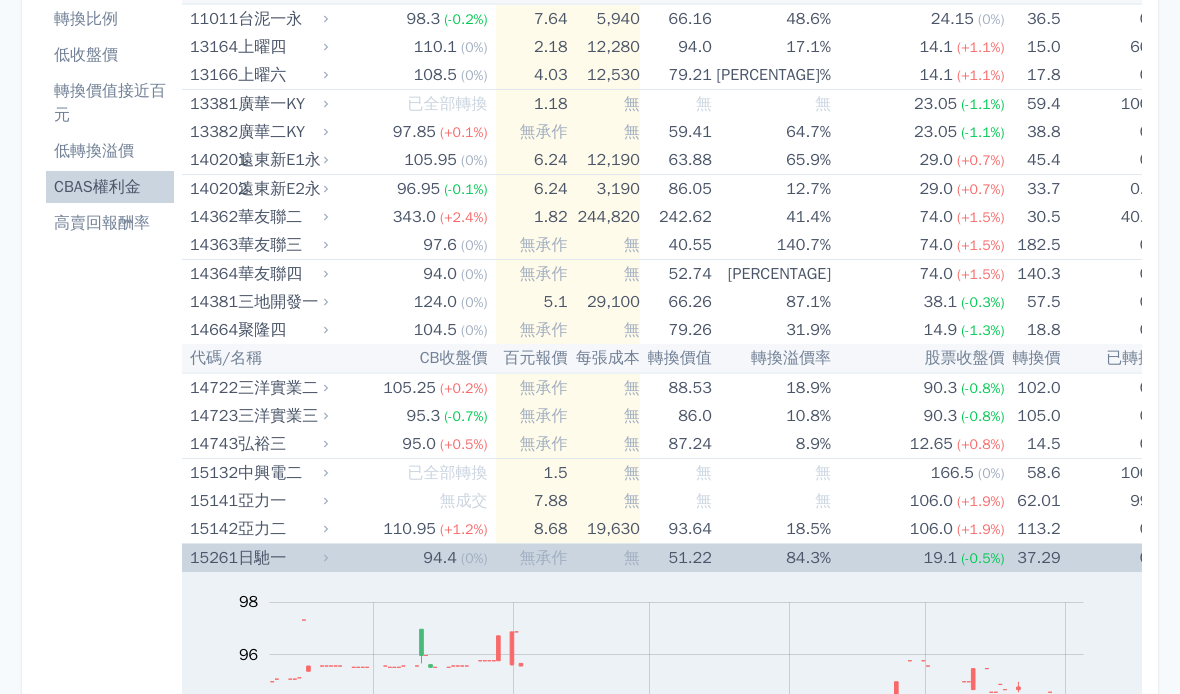 click on "15261" at bounding box center [211, 558] 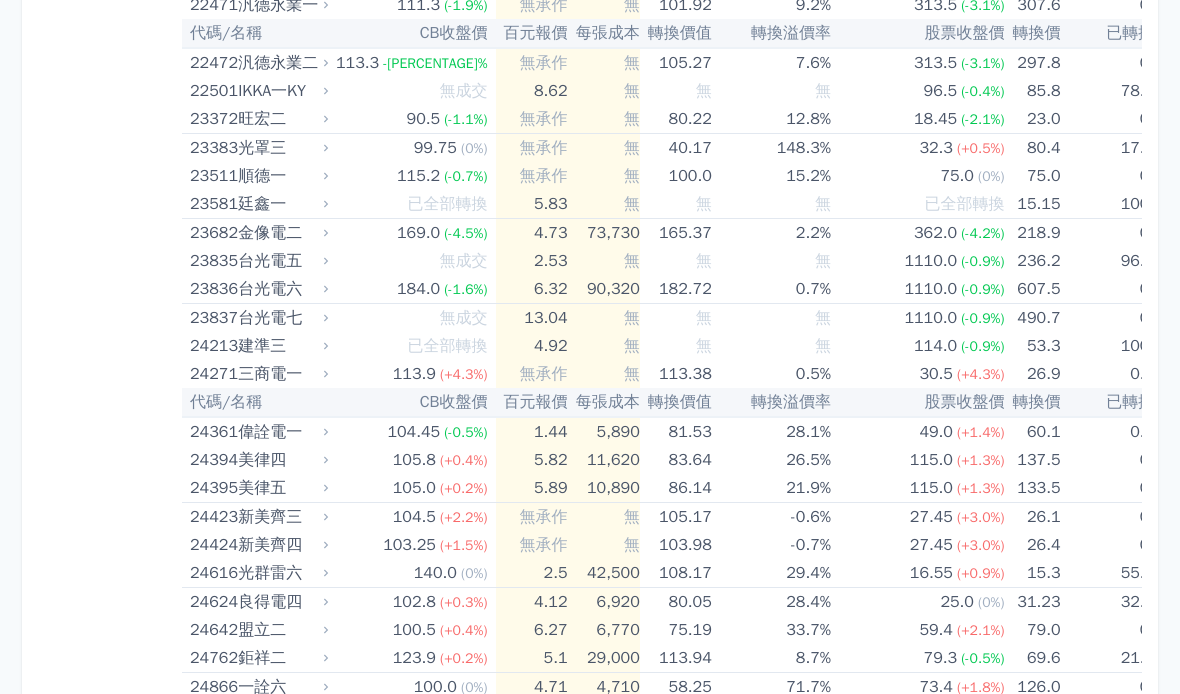 scroll, scrollTop: 1624, scrollLeft: 0, axis: vertical 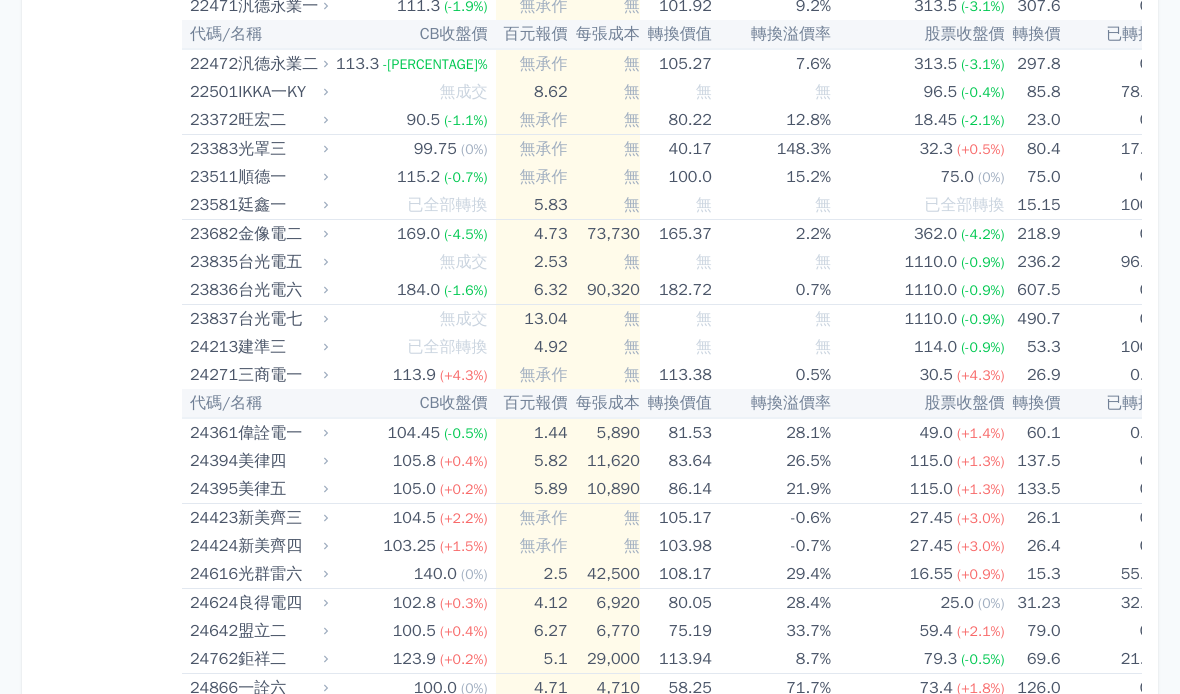 click on "按代號排序
即將/近期發行
一年內到期
轉換比例
低收盤價
轉換價值接近百元
低轉換溢價
CBAS權利金
高賣回報酬率" at bounding box center (110, 4546) 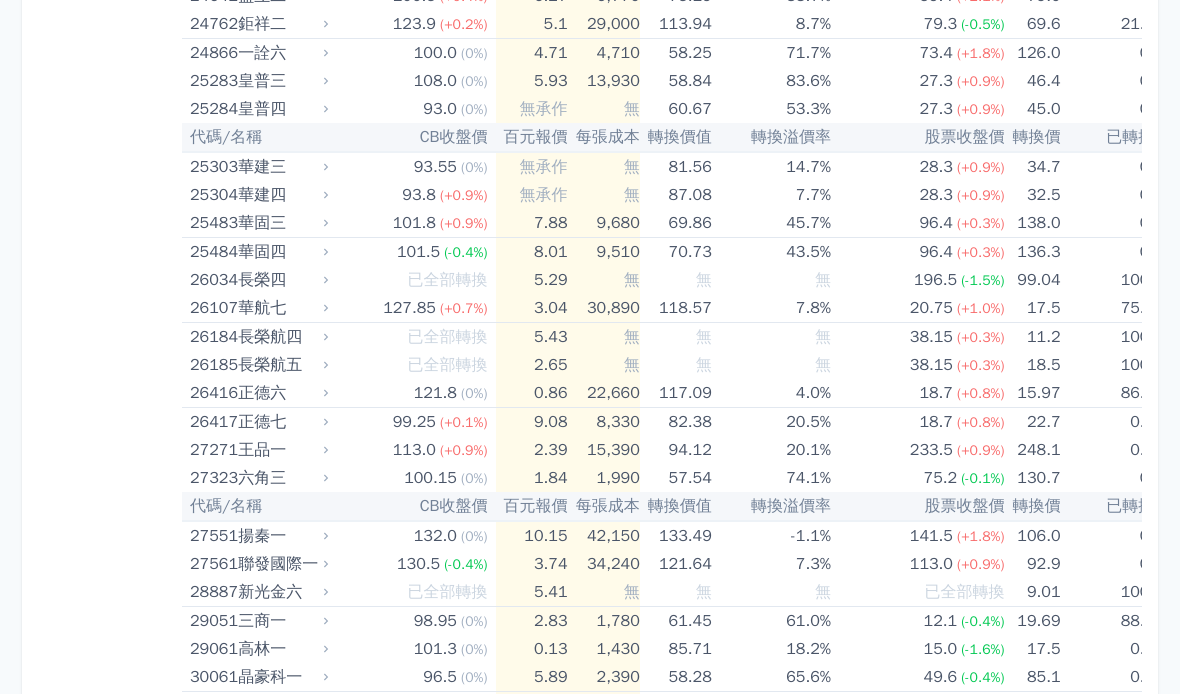 scroll, scrollTop: 2262, scrollLeft: 0, axis: vertical 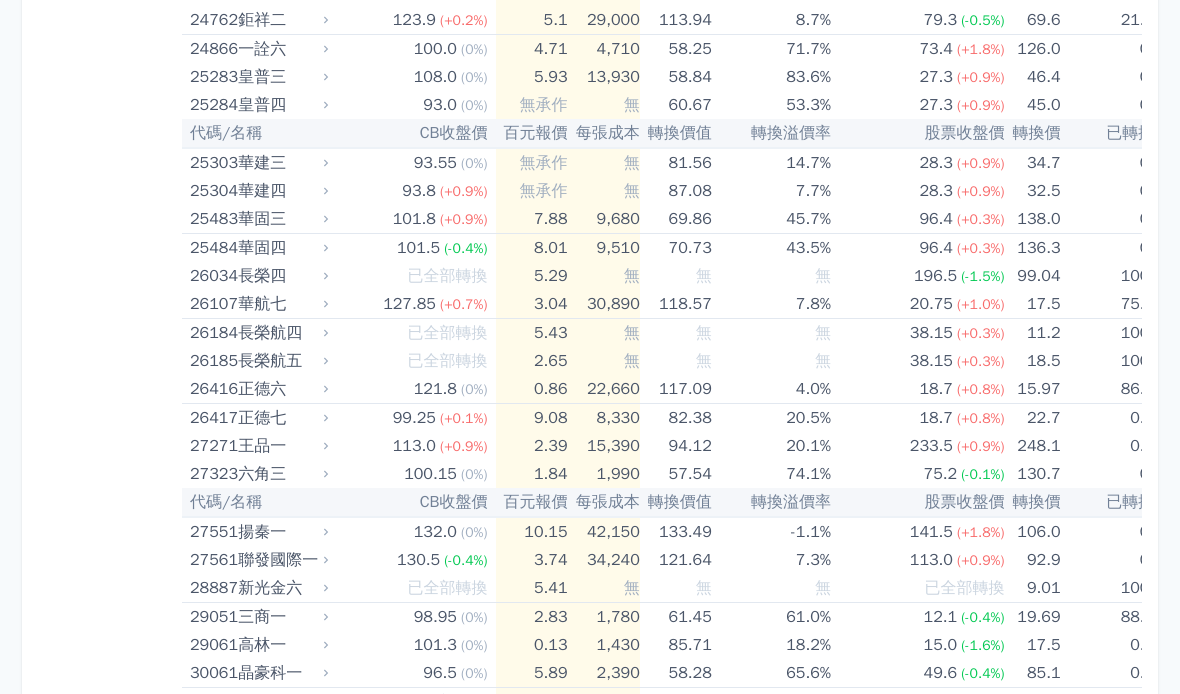 click on "按代號排序
即將/近期發行
一年內到期
轉換比例
低收盤價
轉換價值接近百元
低轉換溢價
CBAS權利金
高賣回報酬率" at bounding box center (110, 3908) 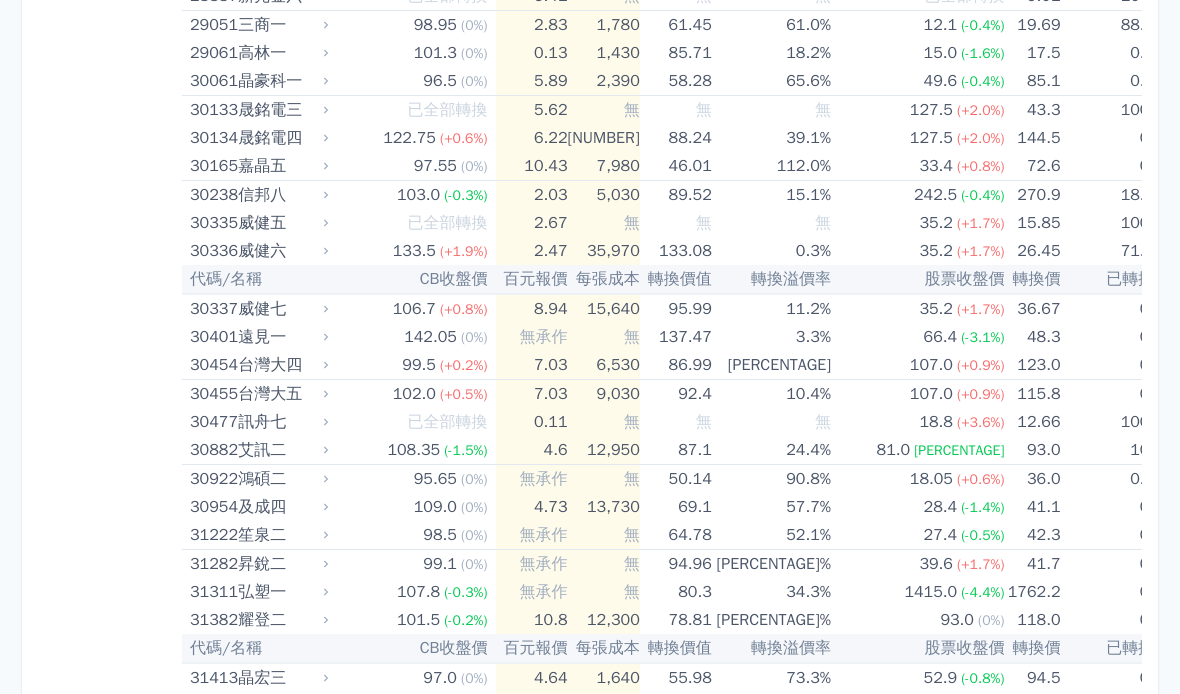 scroll, scrollTop: 2854, scrollLeft: 0, axis: vertical 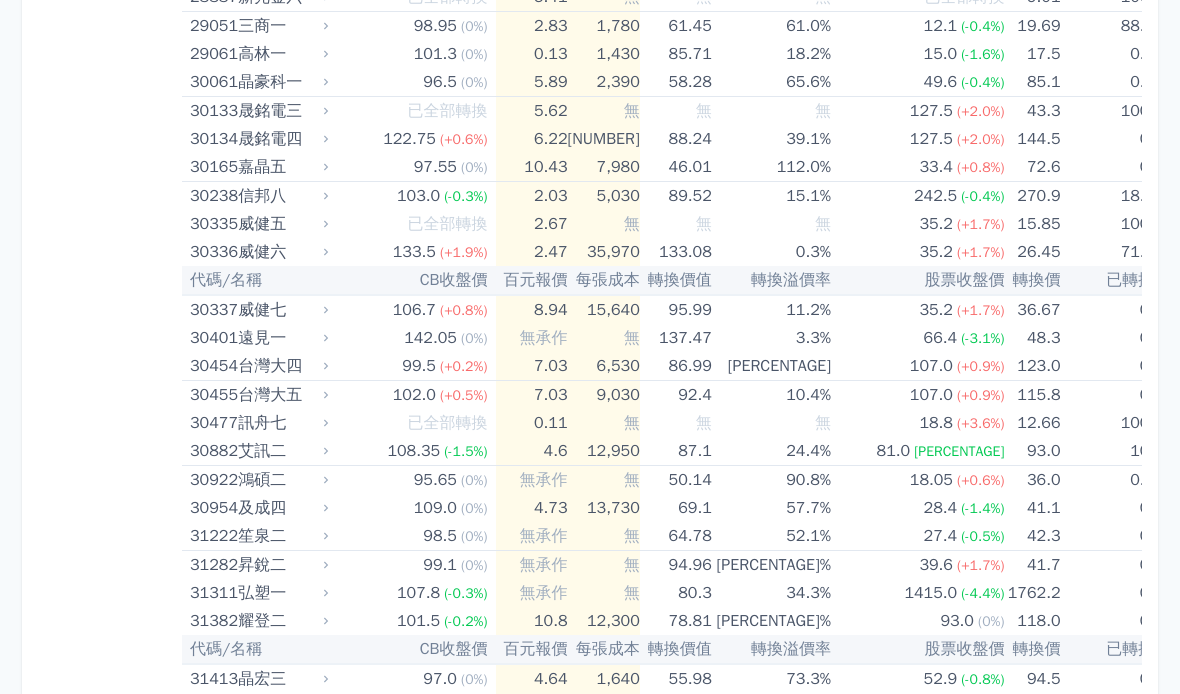 click on "按代號排序
即將/近期發行
一年內到期
轉換比例
低收盤價
轉換價值接近百元
低轉換溢價
CBAS權利金
高賣回報酬率" at bounding box center (110, 3316) 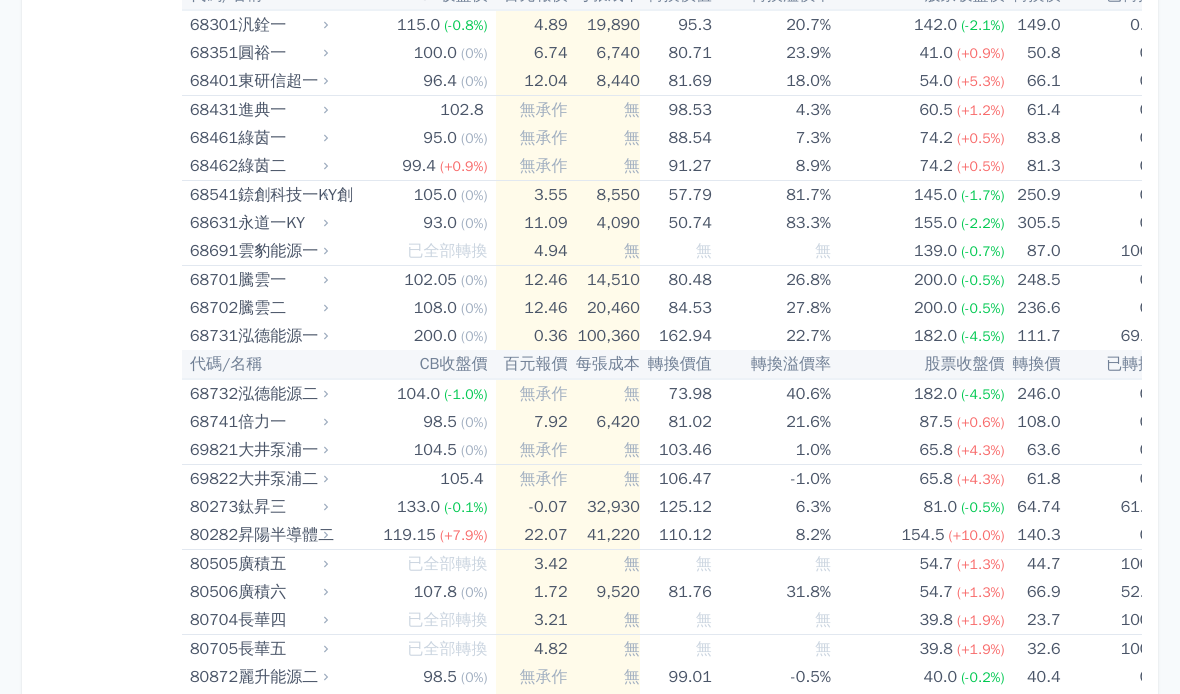 scroll, scrollTop: 10156, scrollLeft: 0, axis: vertical 